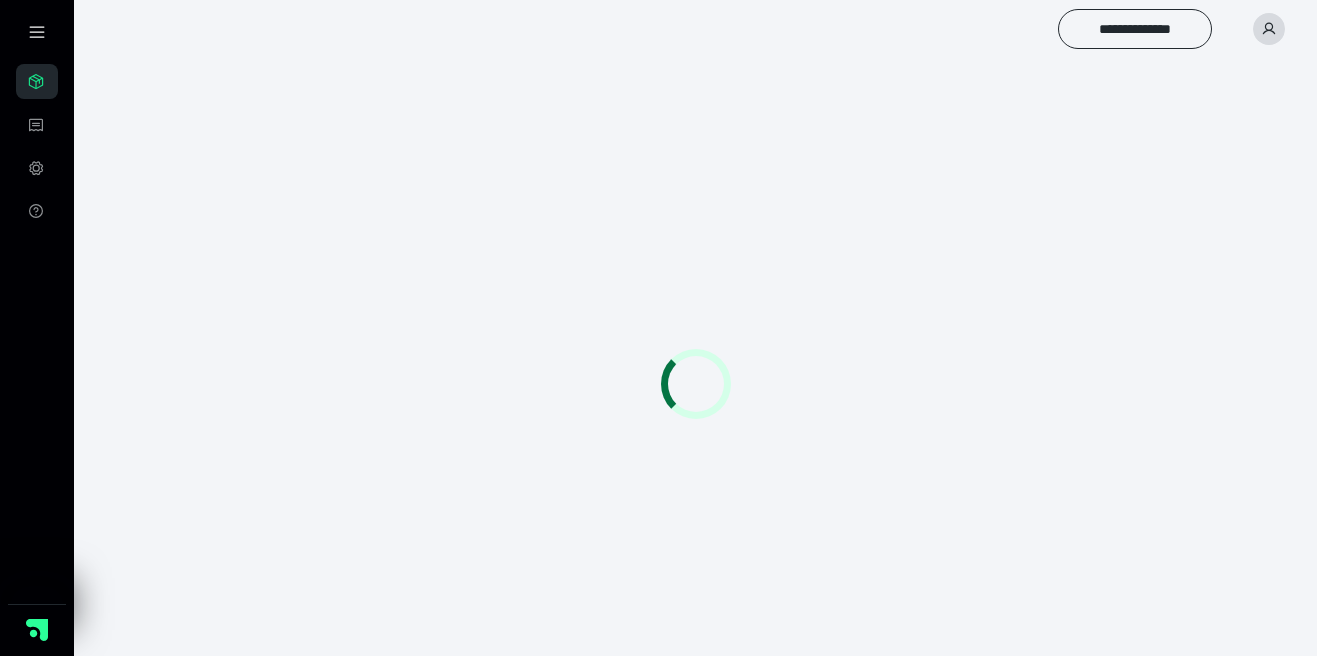scroll, scrollTop: 0, scrollLeft: 0, axis: both 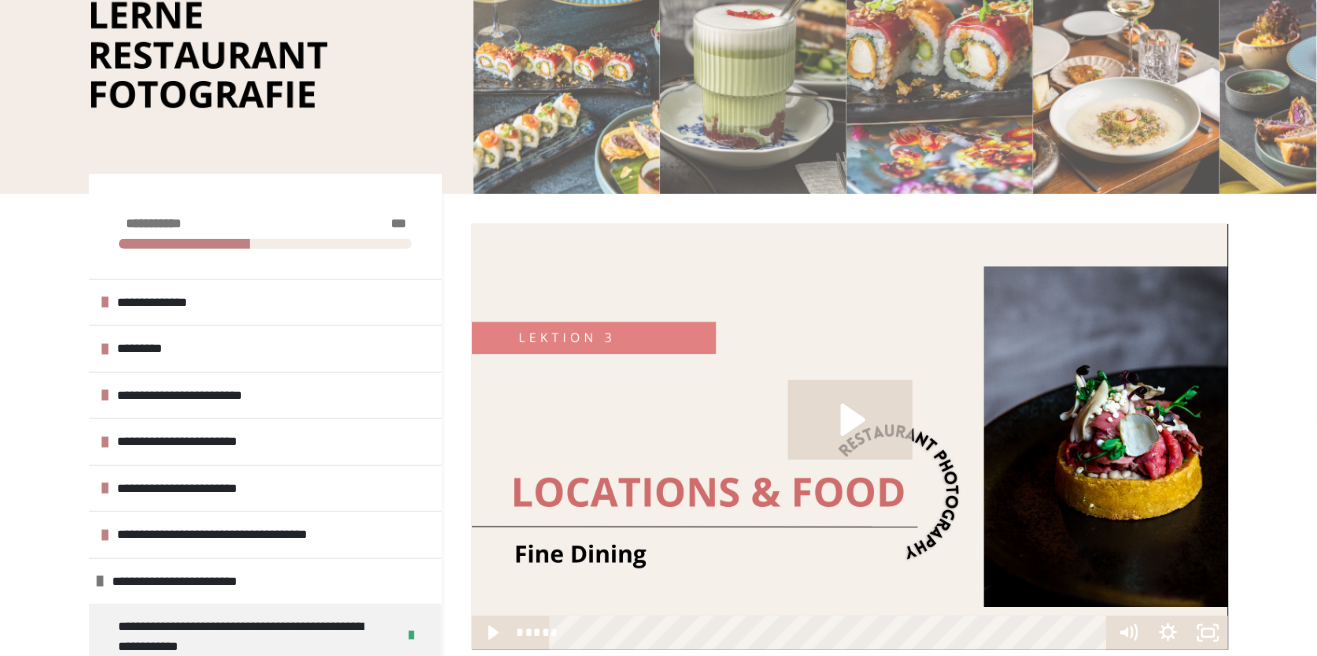 click 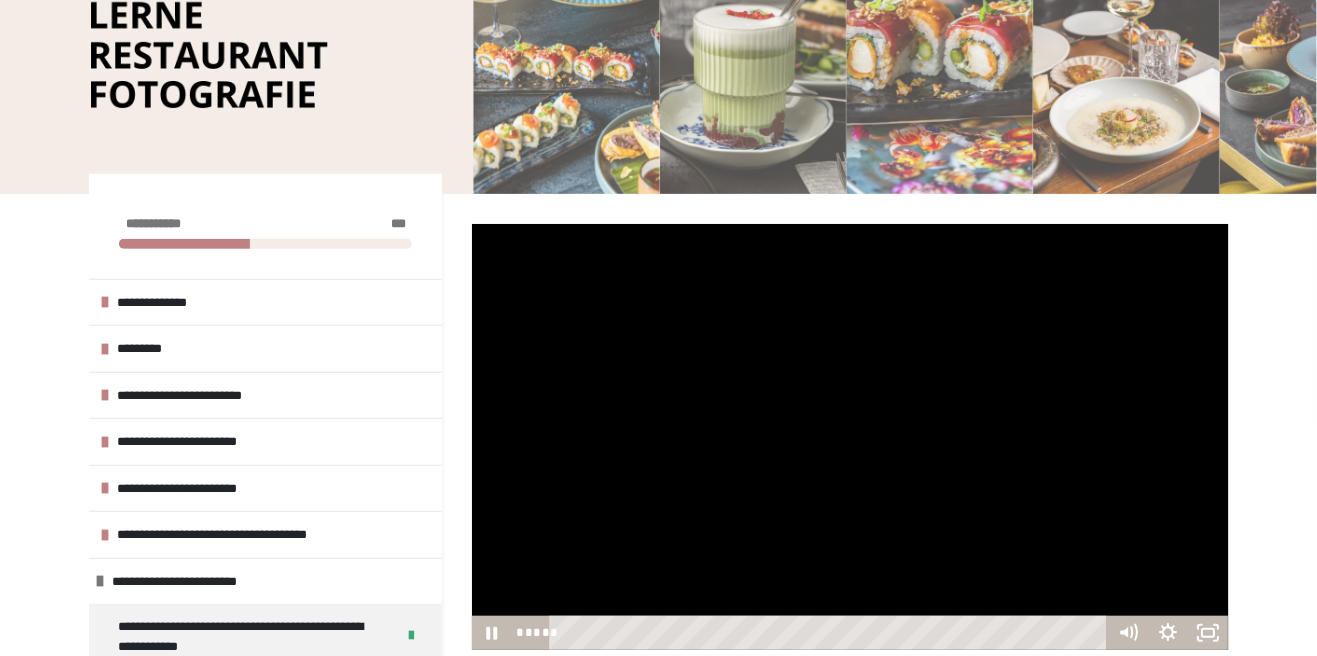 click 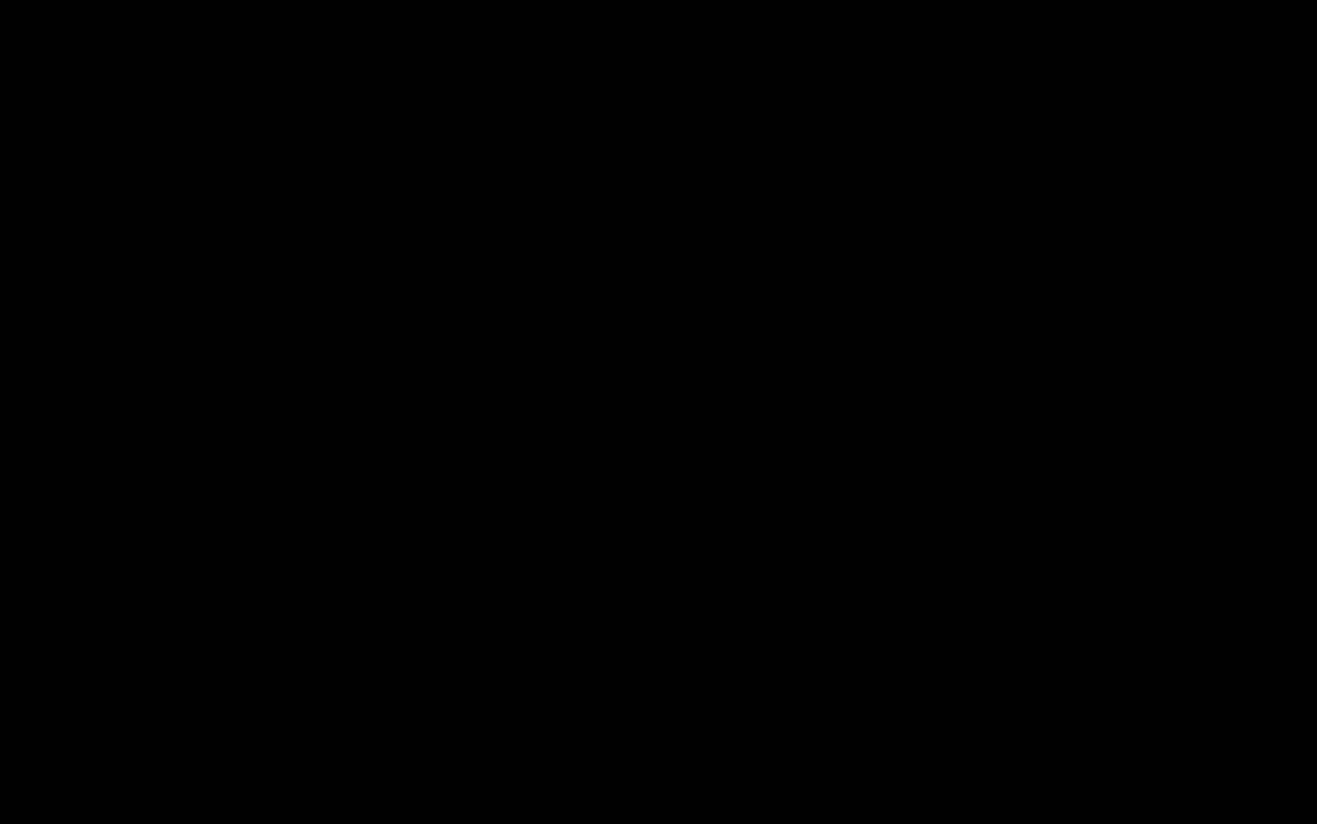 click at bounding box center [658, 412] 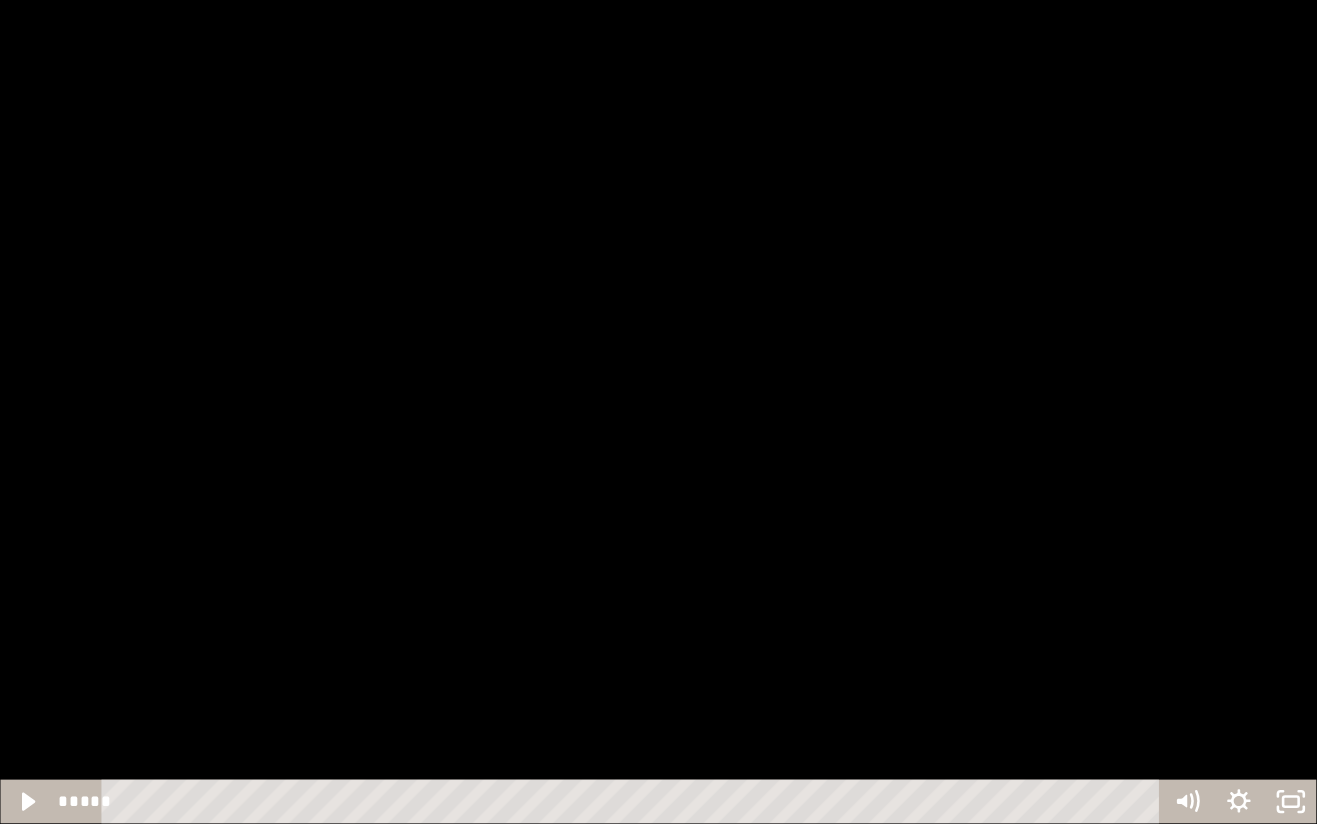 click at bounding box center (658, 412) 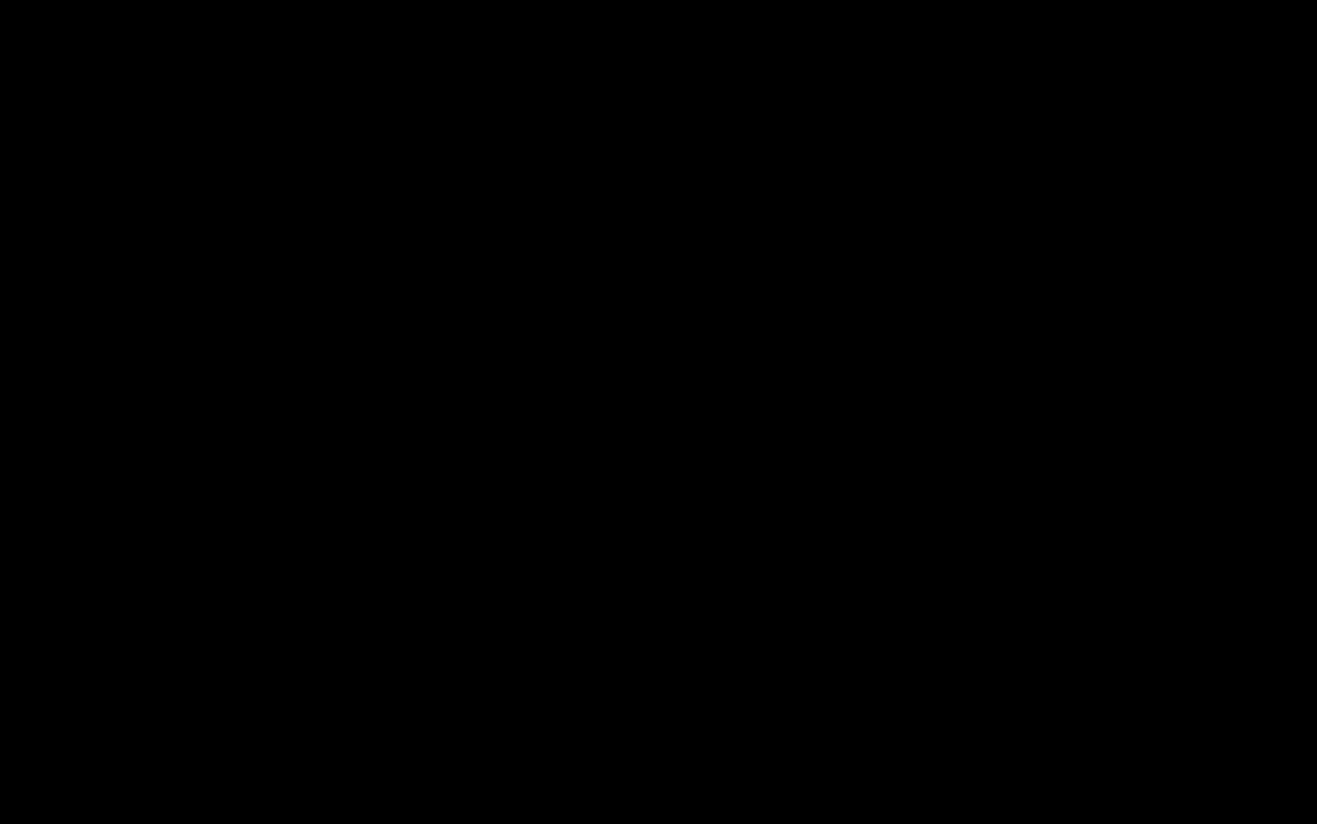 click at bounding box center [658, 412] 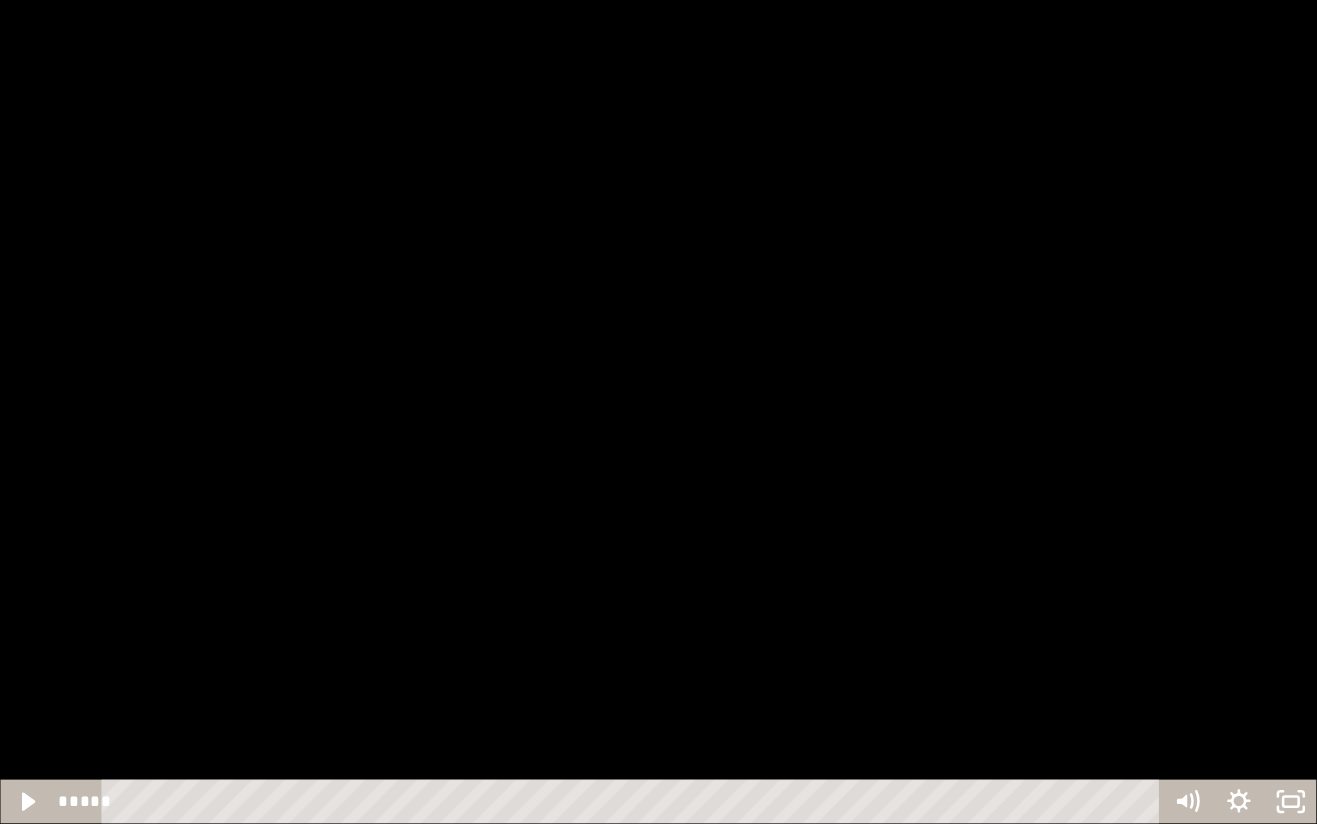 click at bounding box center (634, 802) 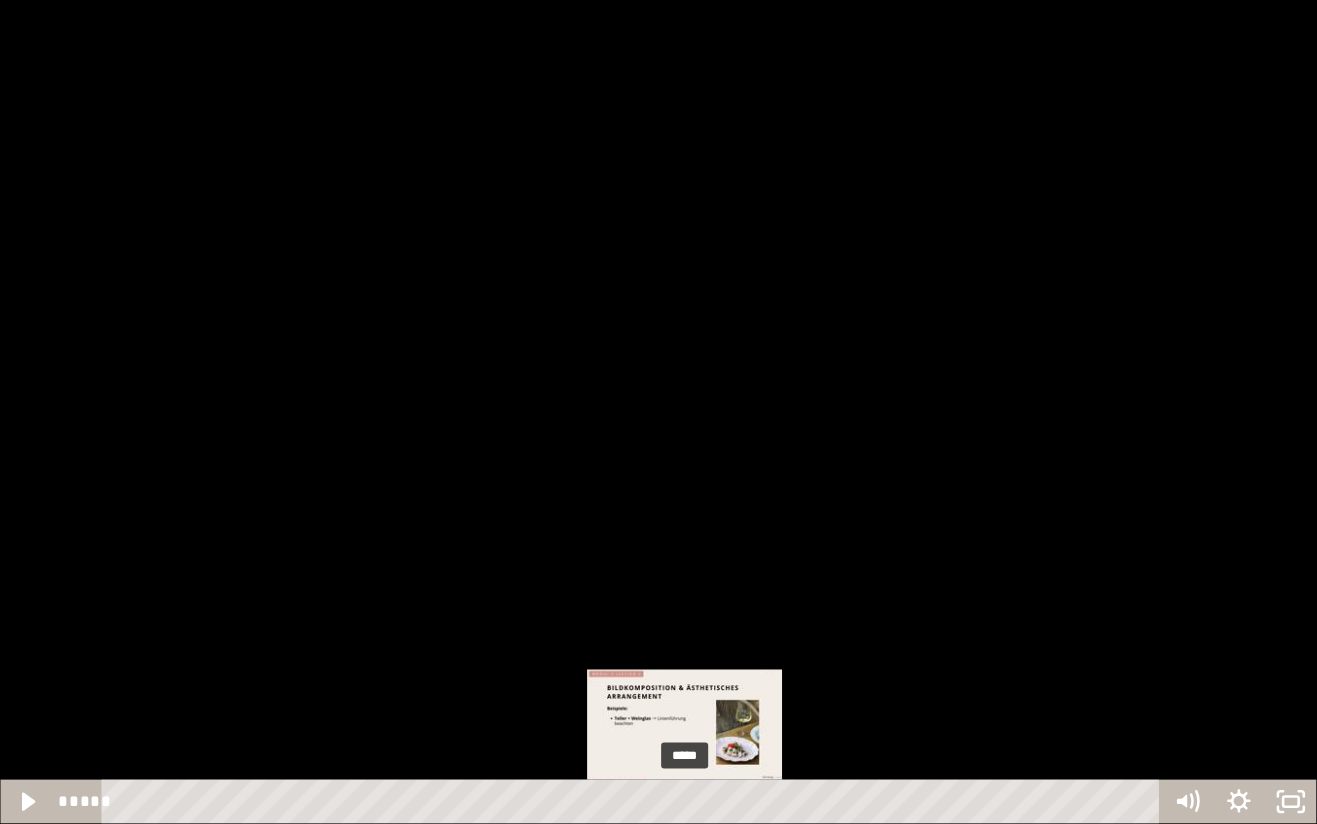 click at bounding box center [658, 412] 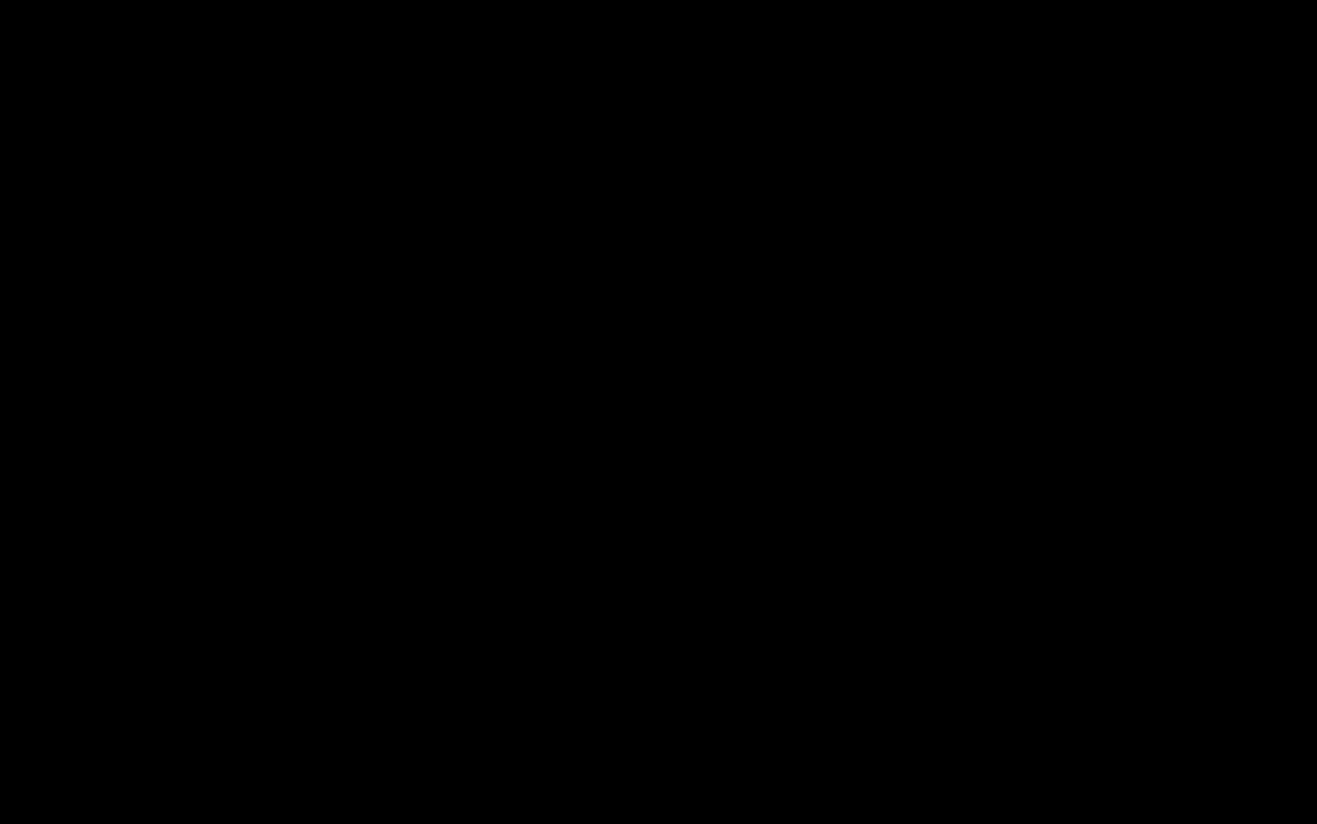 click on "*****" at bounding box center [634, 802] 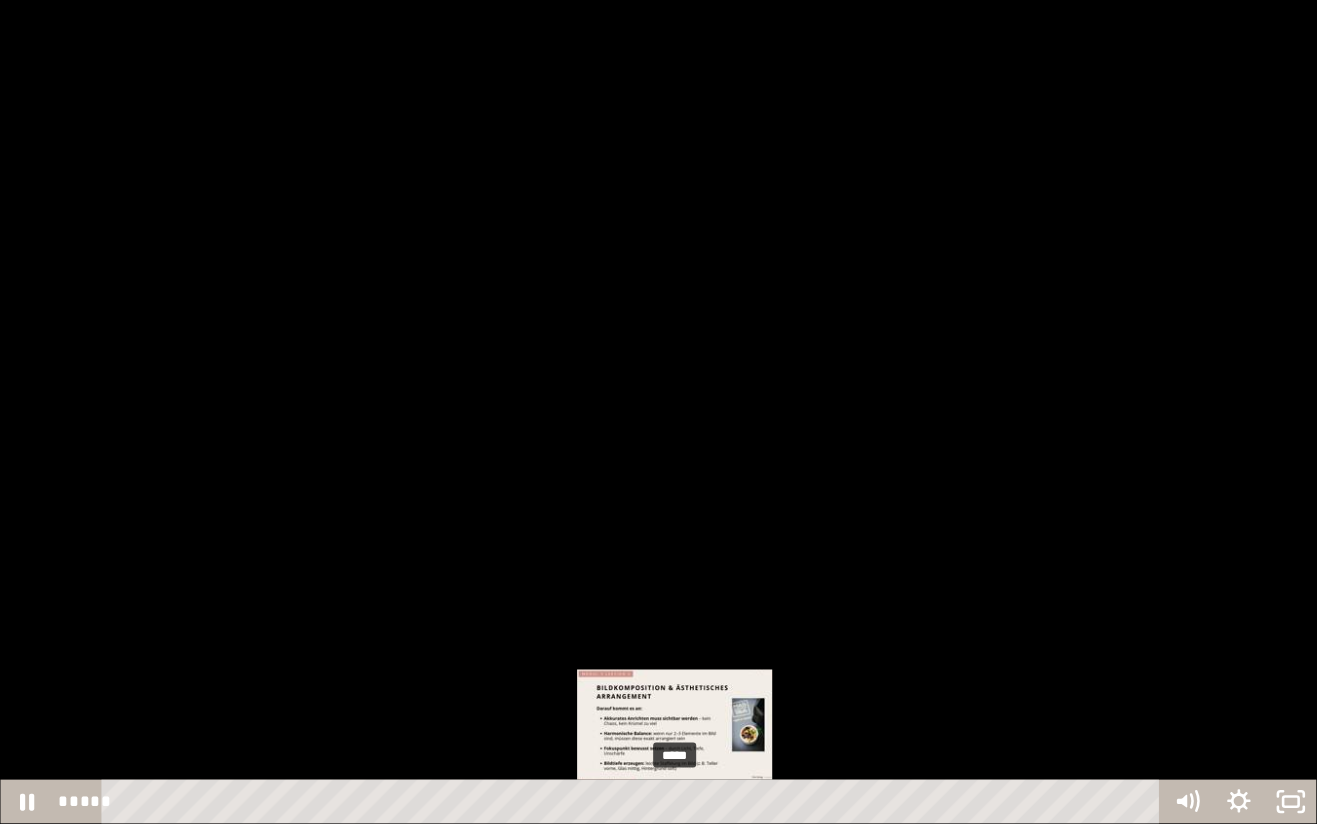 click on "*****" at bounding box center (634, 802) 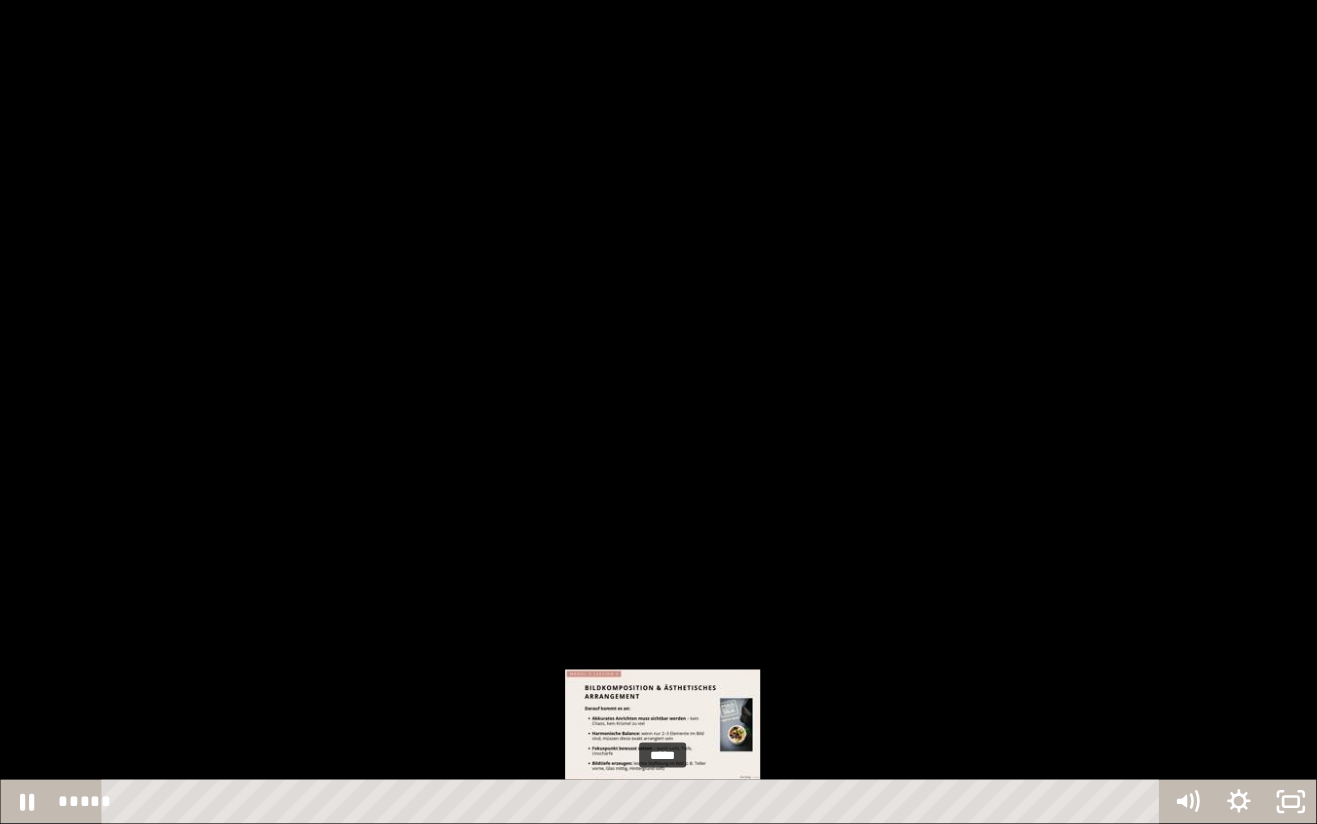 click at bounding box center (658, 412) 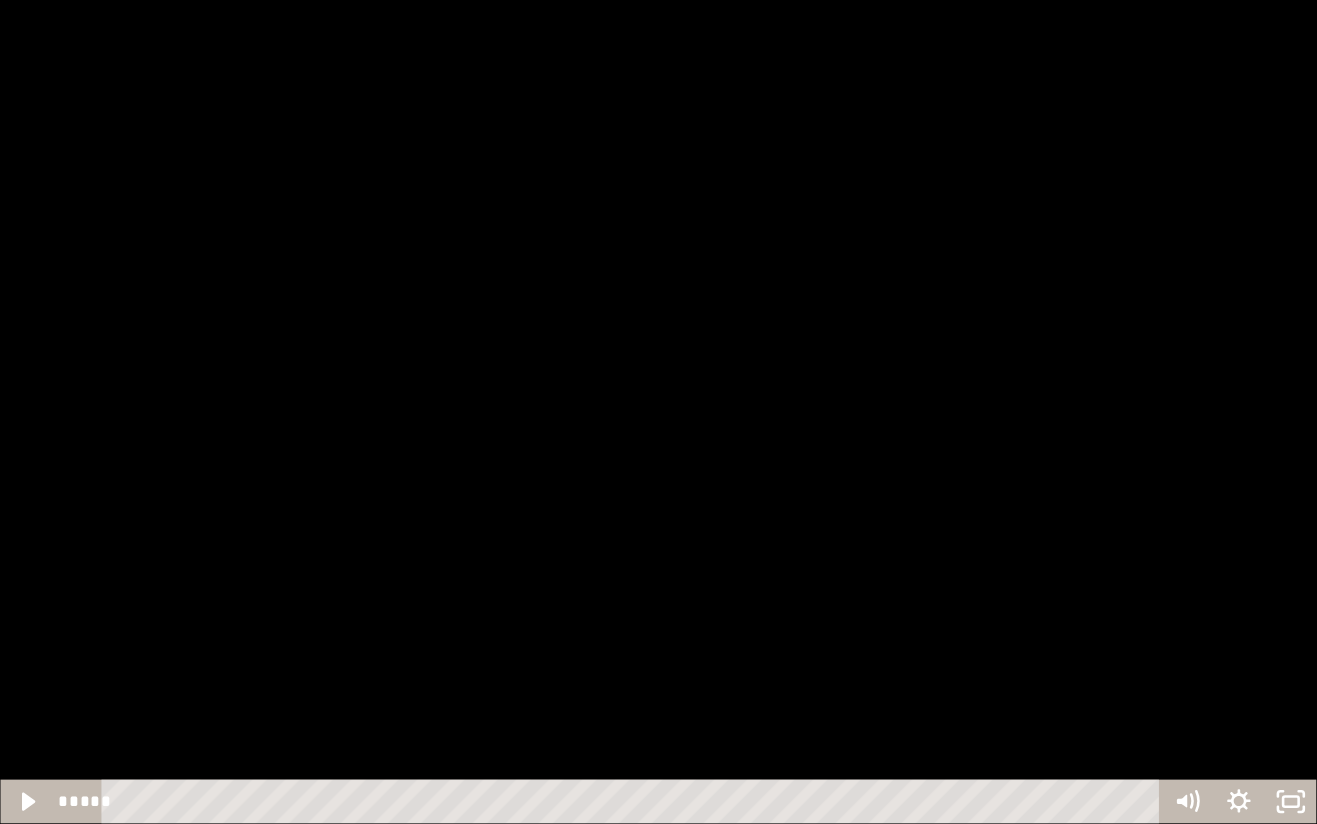 click at bounding box center (658, 412) 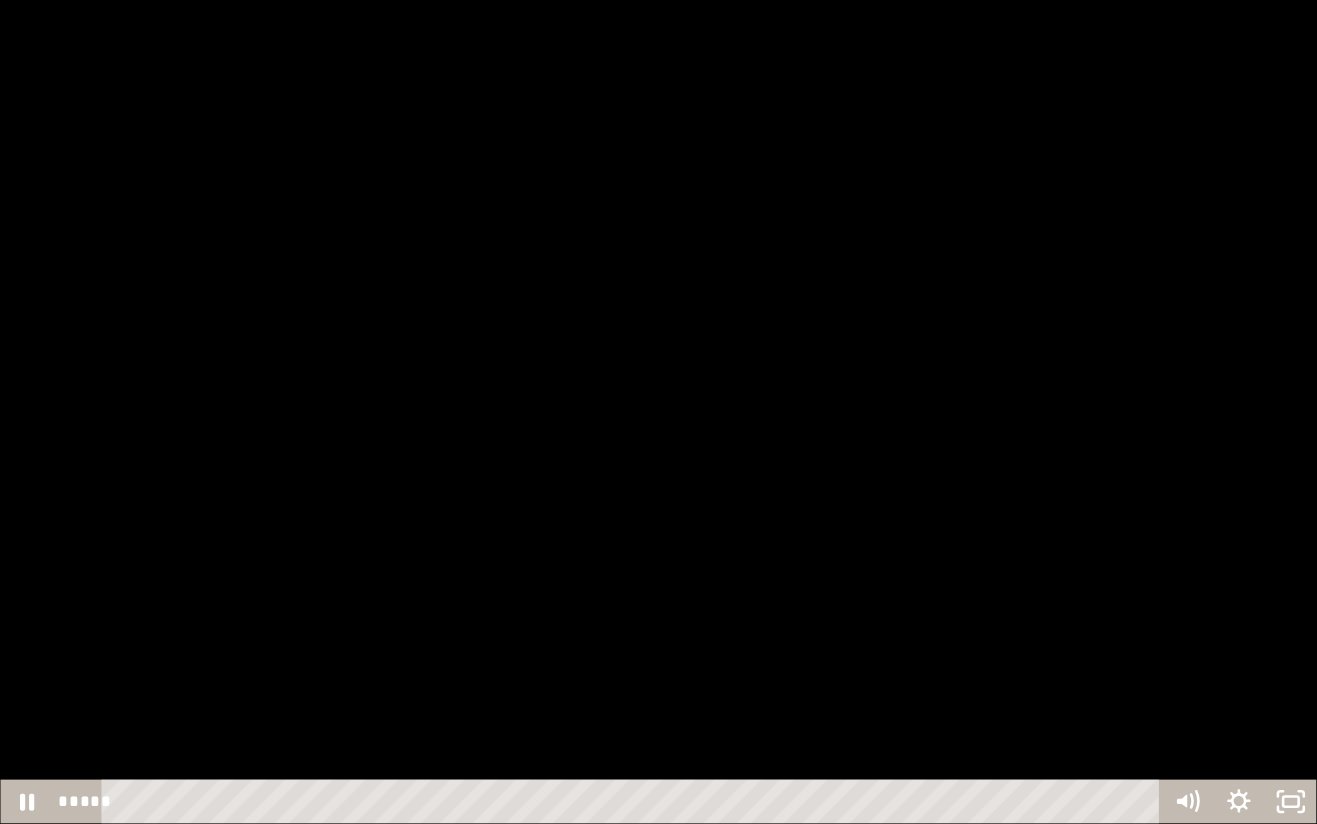 click at bounding box center [658, 412] 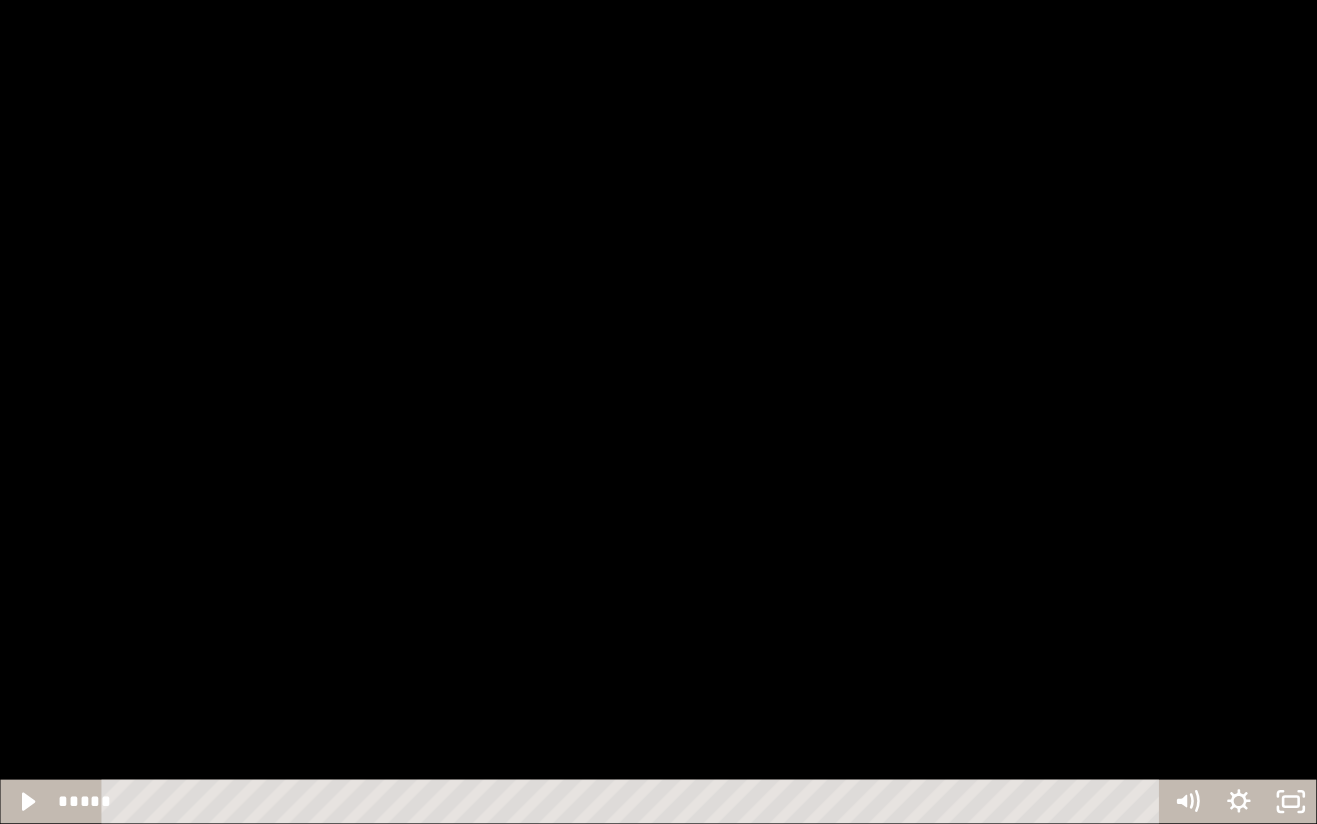 click on "*****" at bounding box center (634, 802) 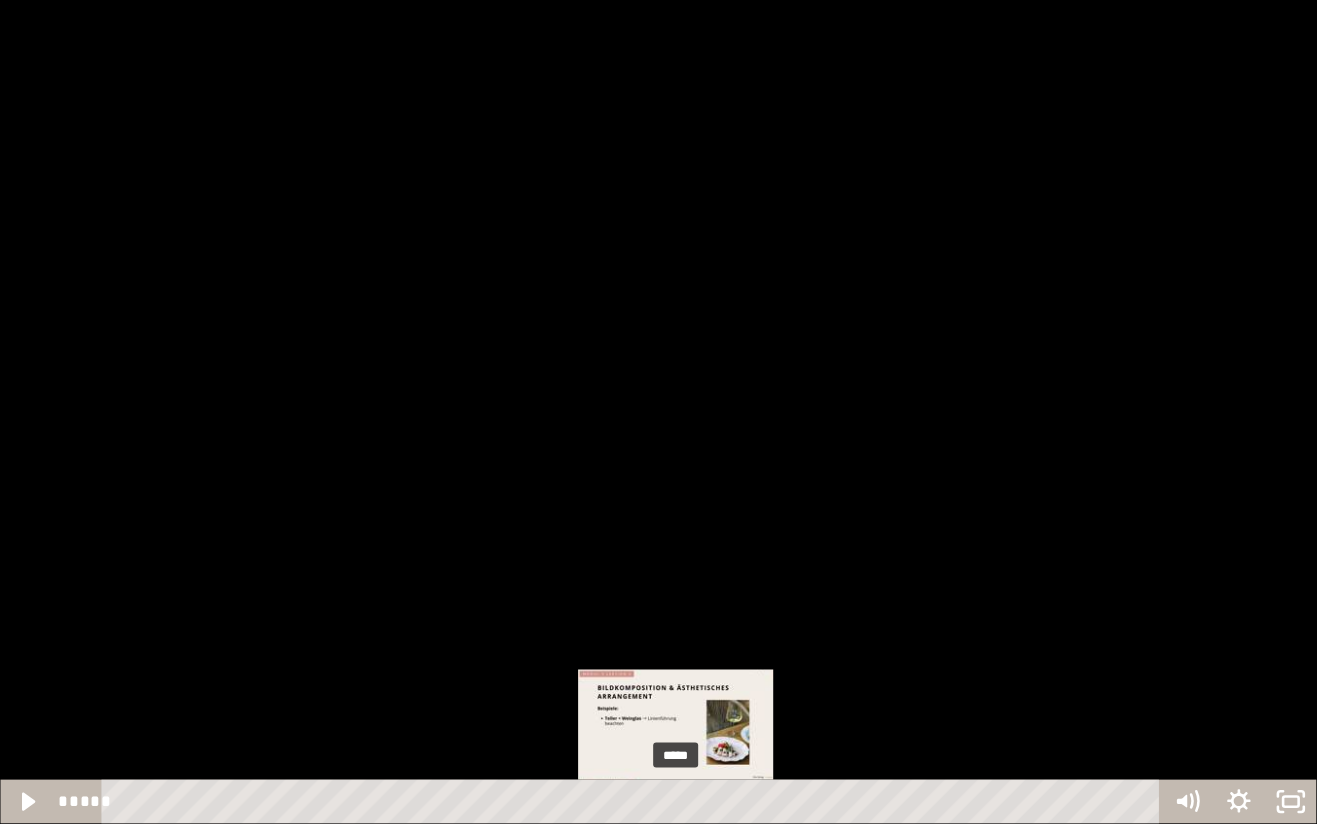 click at bounding box center (658, 412) 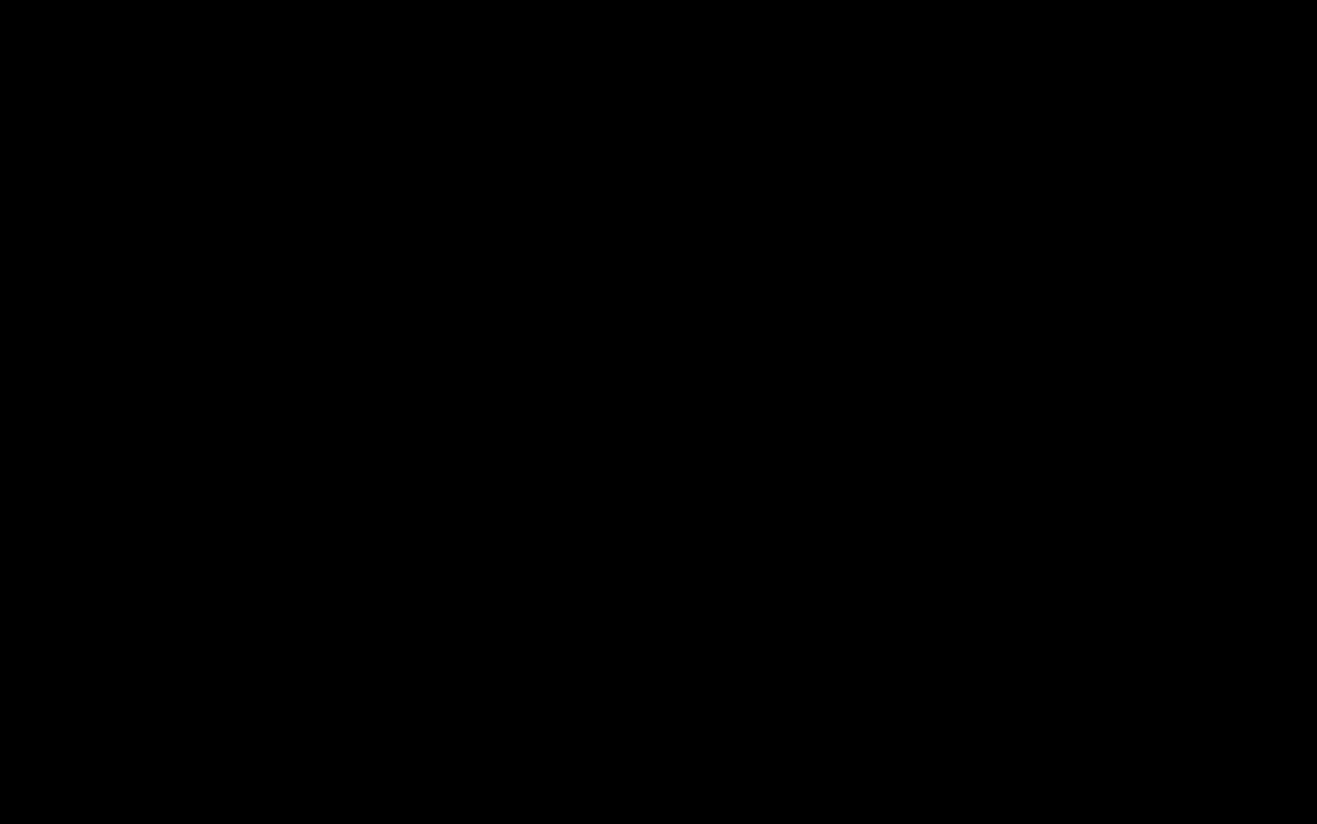 click at bounding box center (658, 412) 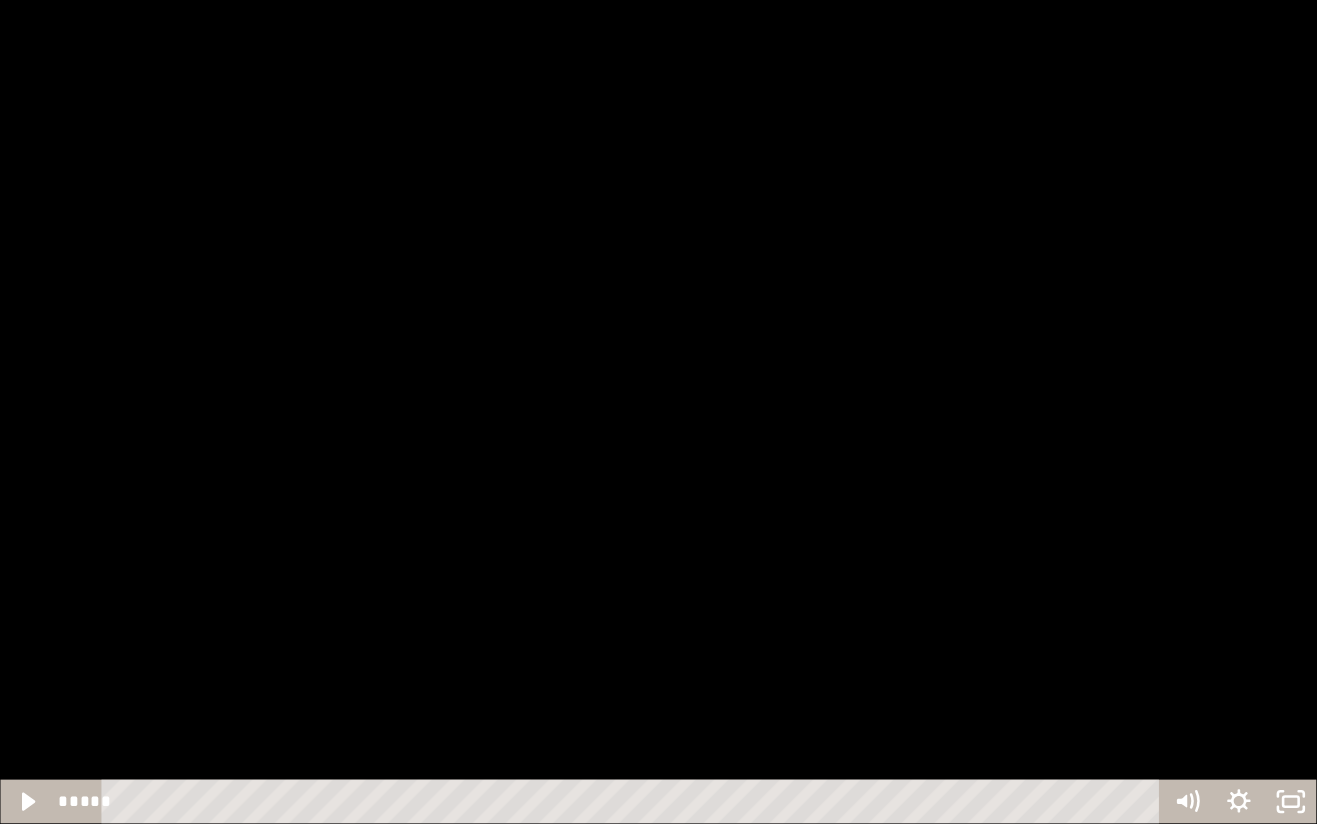 click at bounding box center (658, 412) 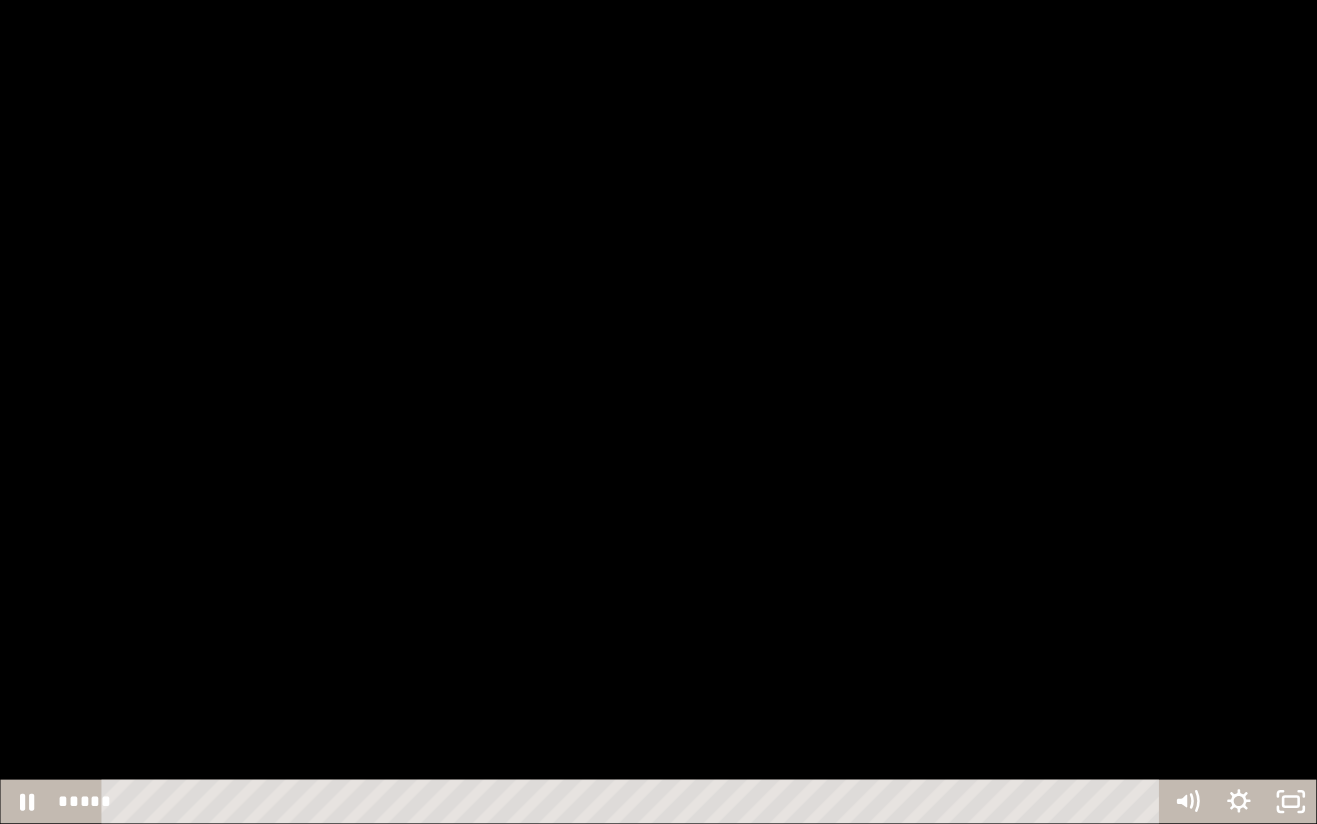 click at bounding box center (658, 412) 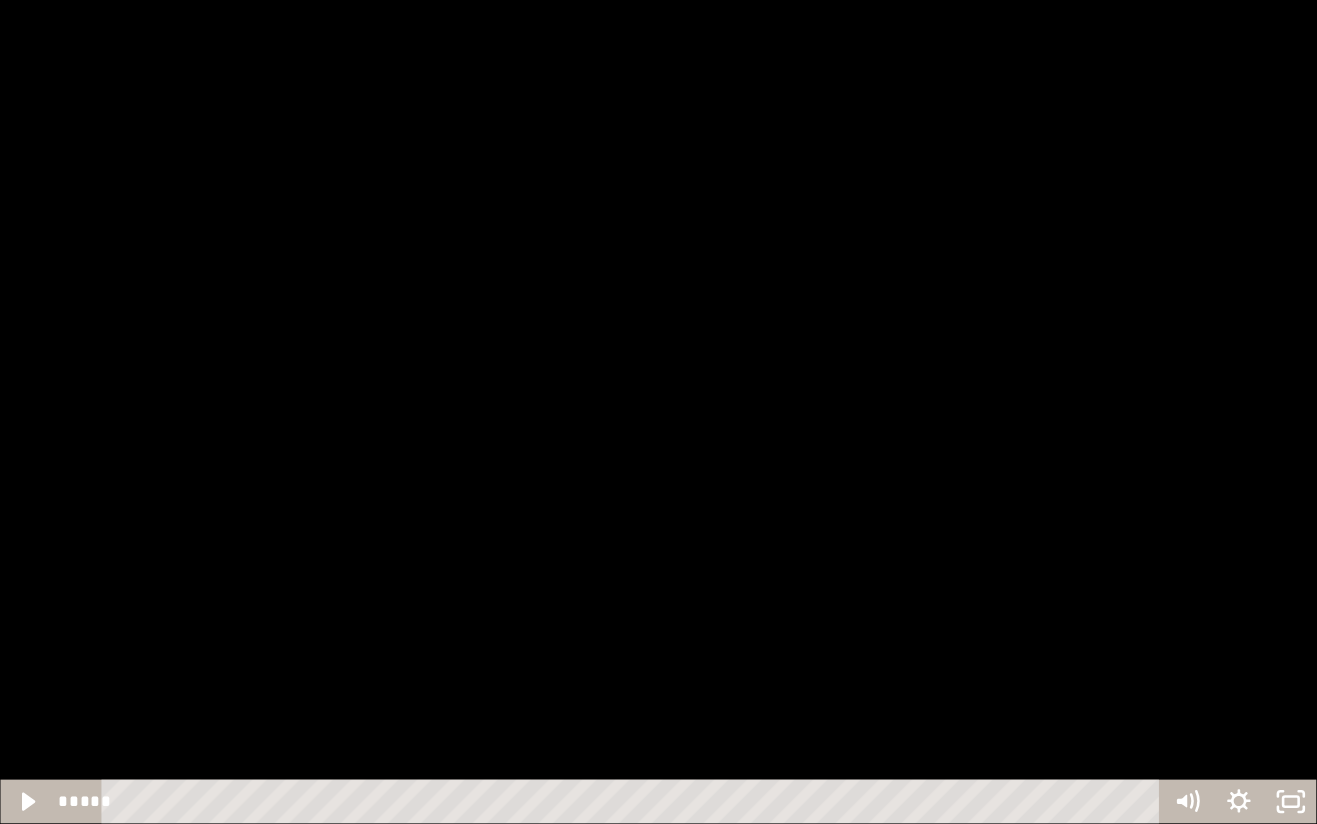 click at bounding box center [658, 412] 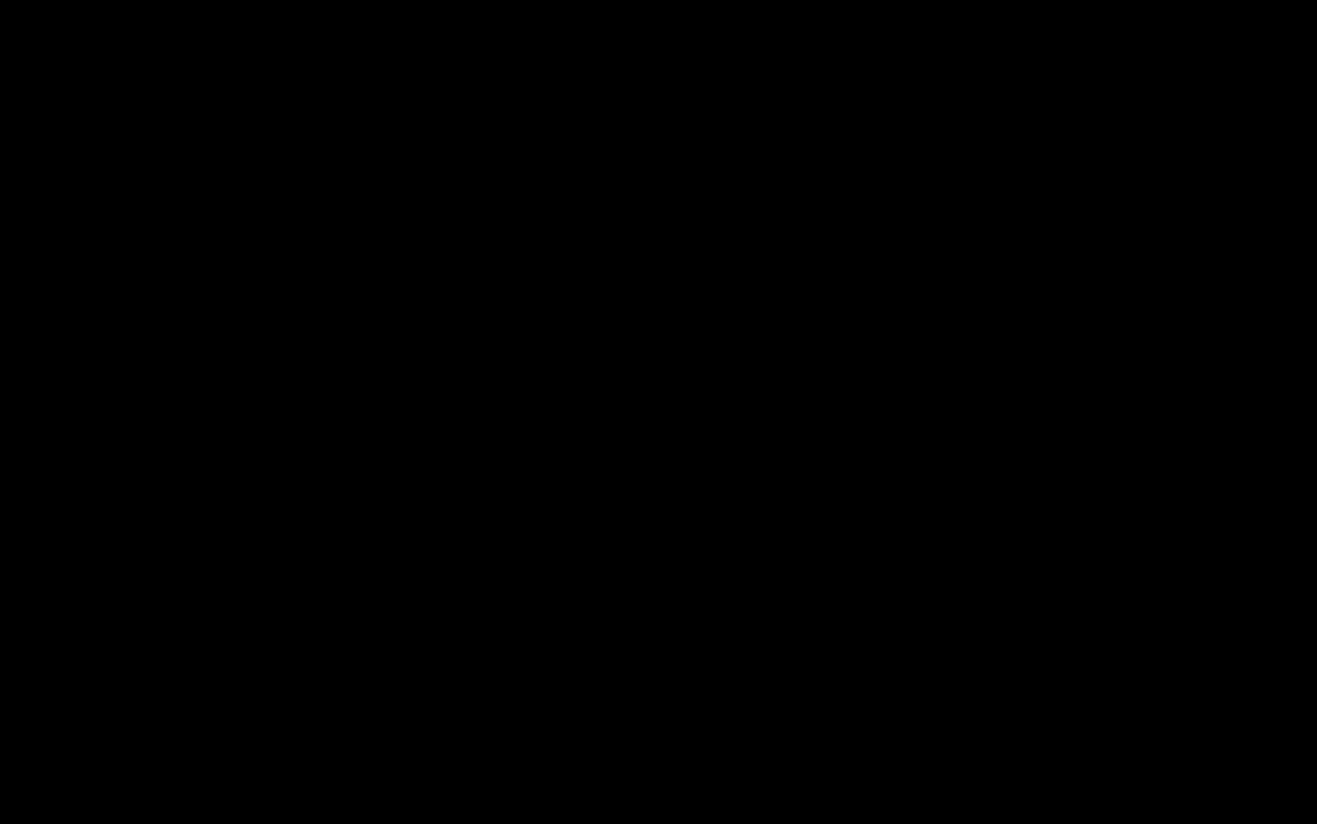 click at bounding box center [658, 412] 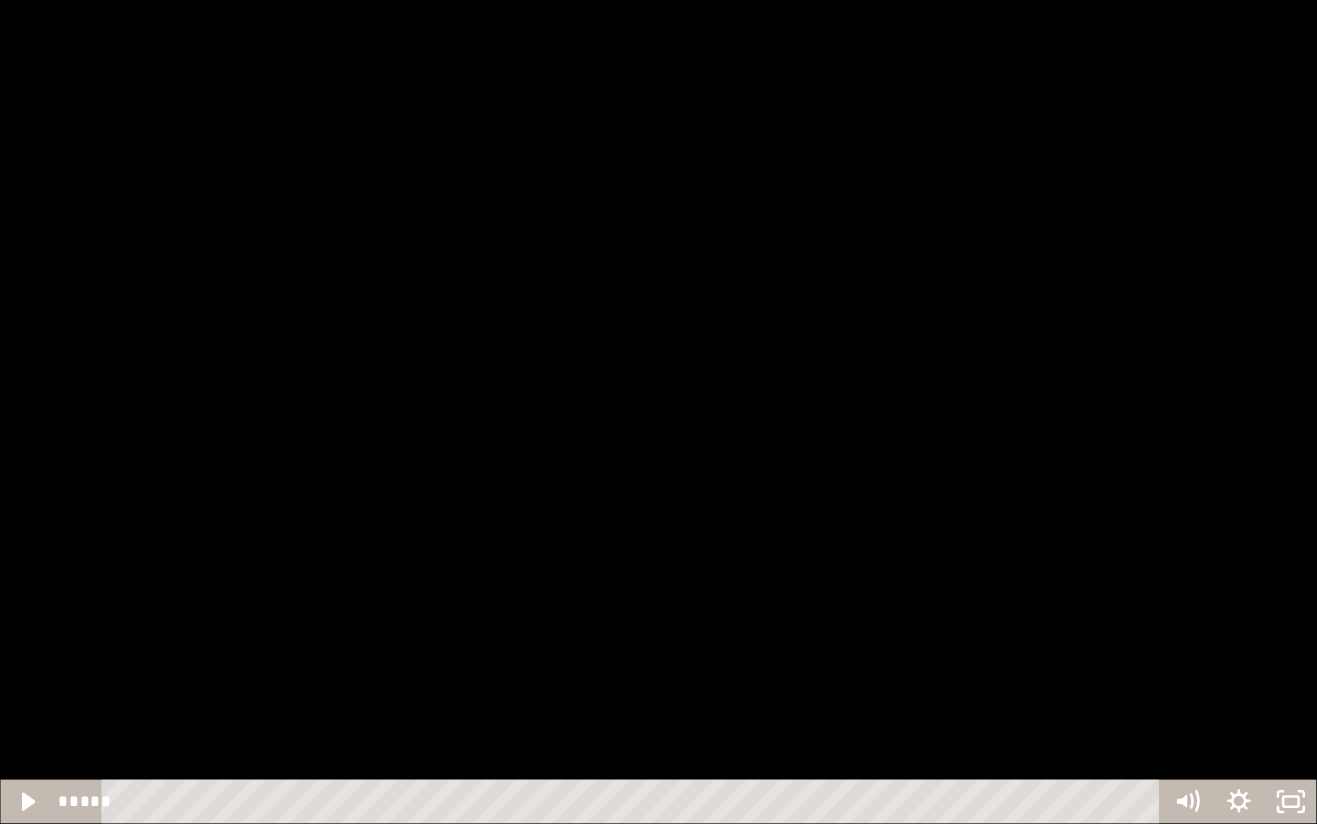 click at bounding box center (658, 412) 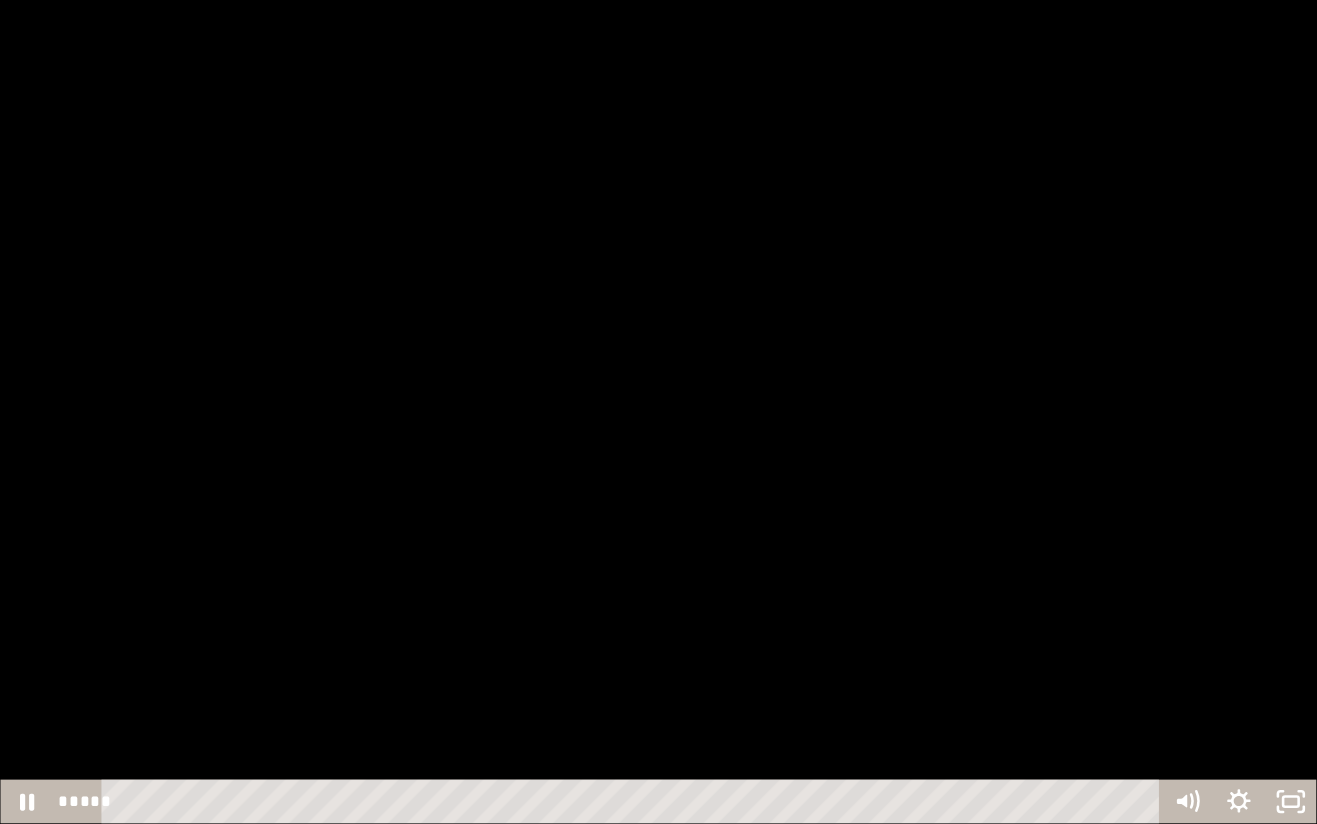 click at bounding box center [658, 412] 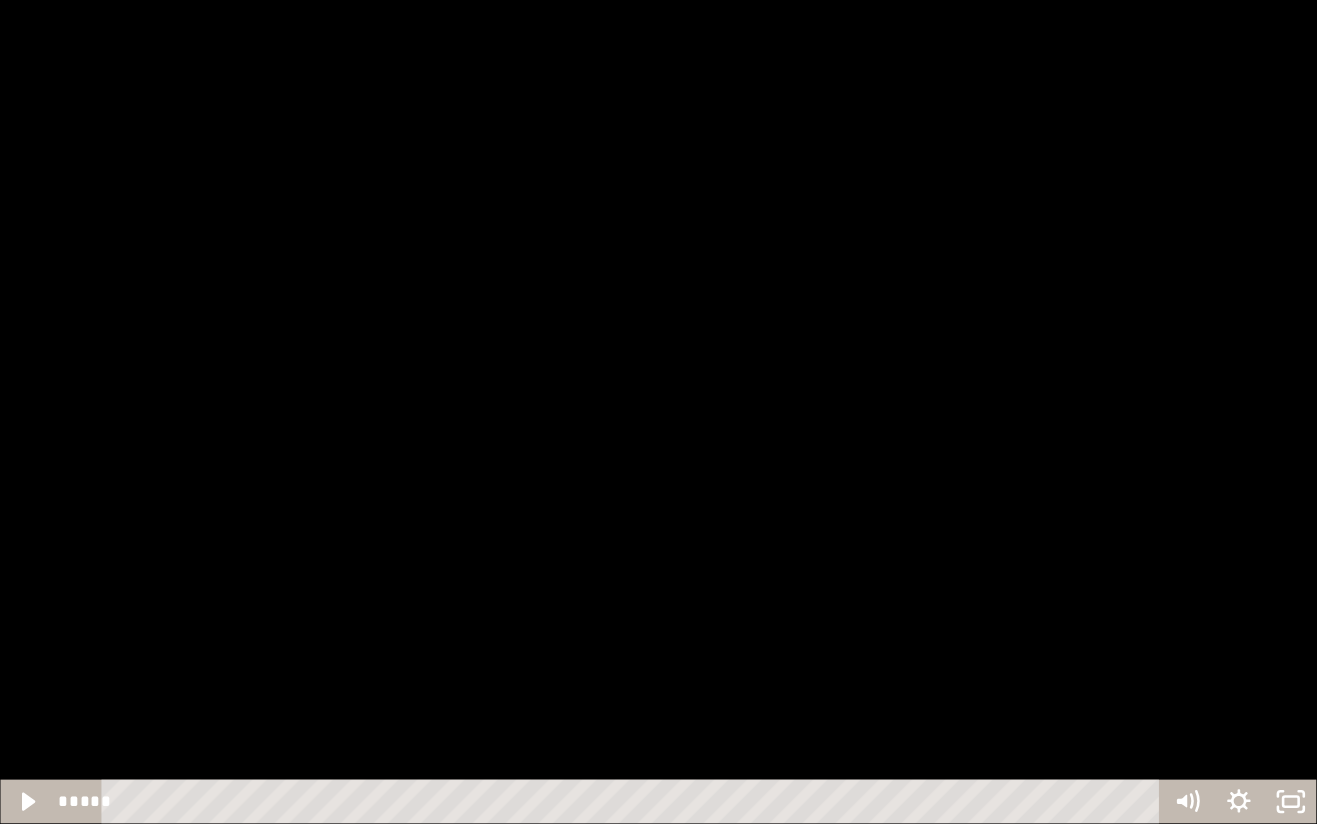 click at bounding box center (658, 412) 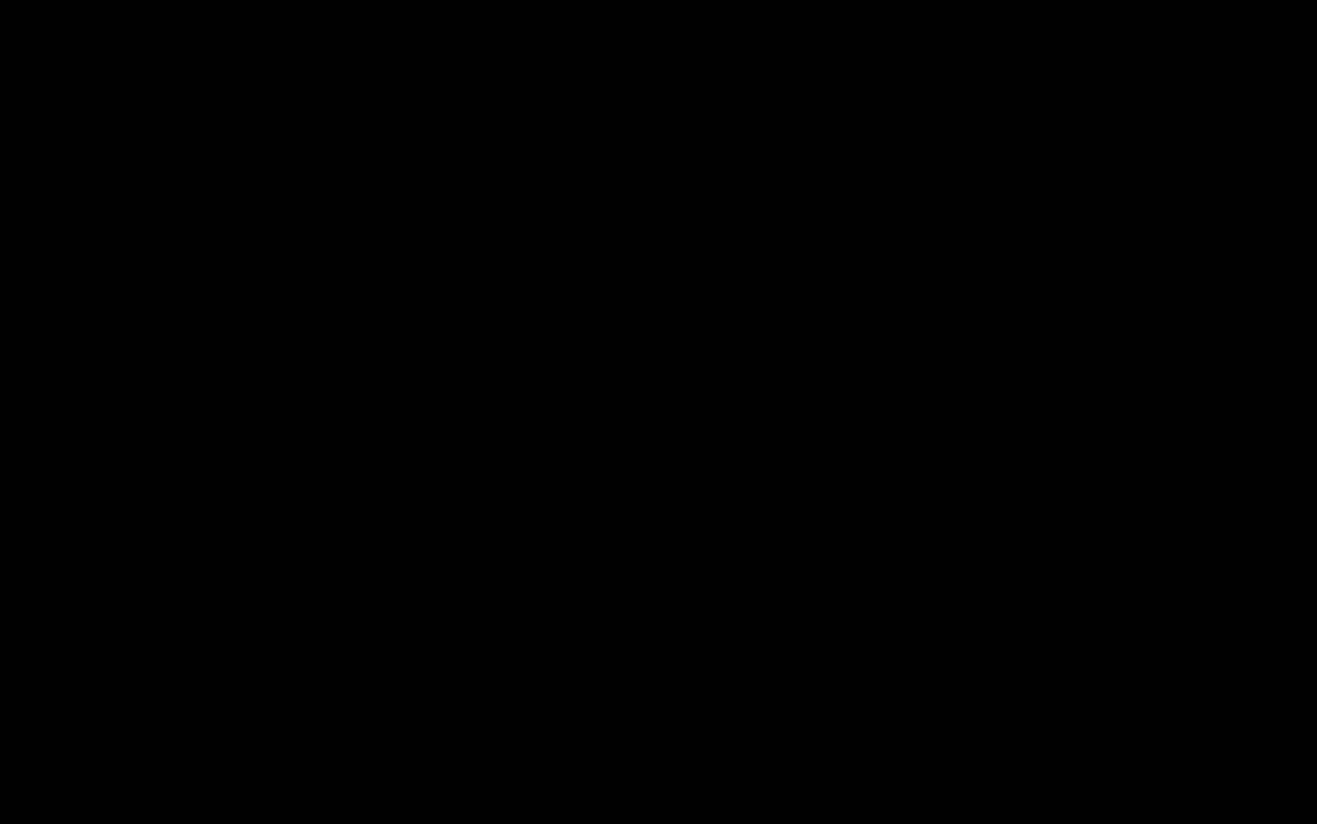 click at bounding box center (658, 412) 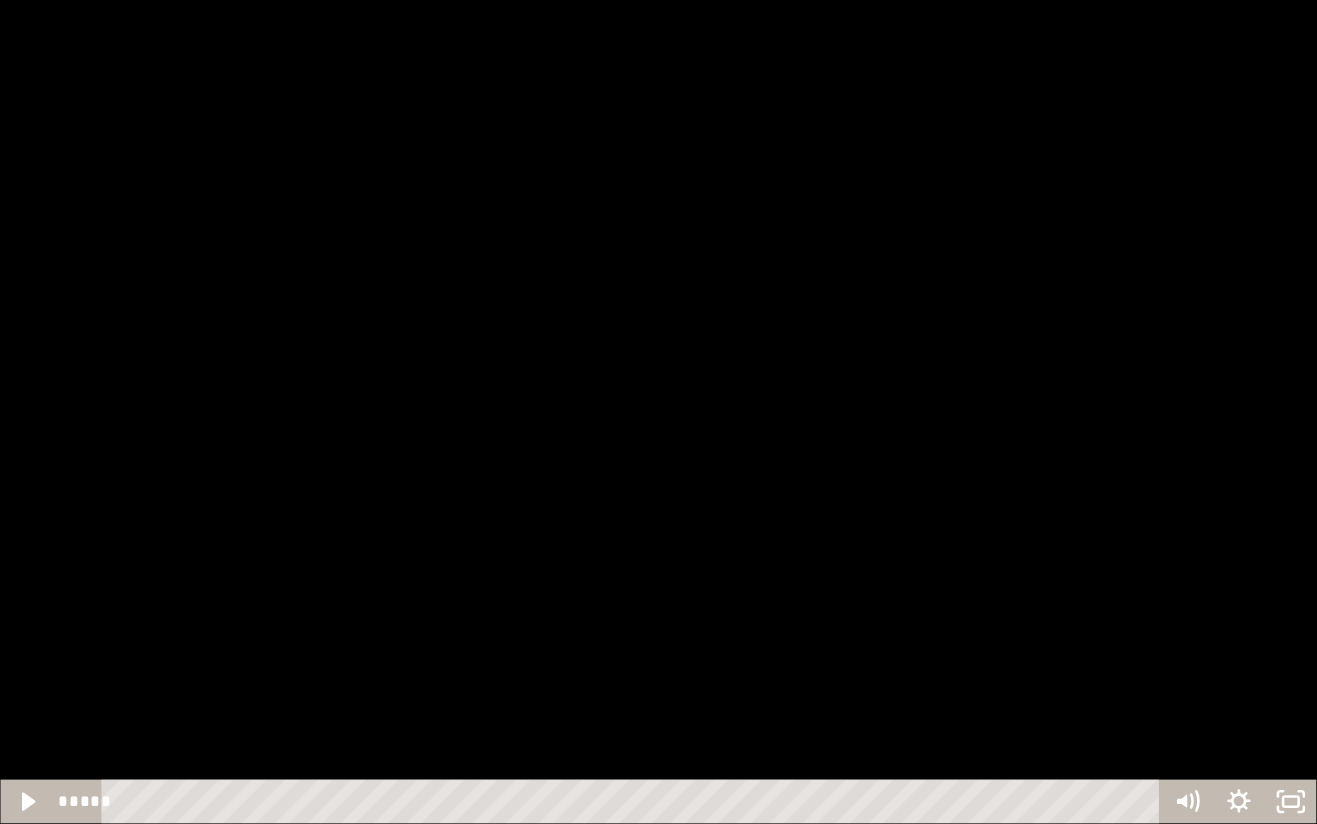 click at bounding box center [658, 412] 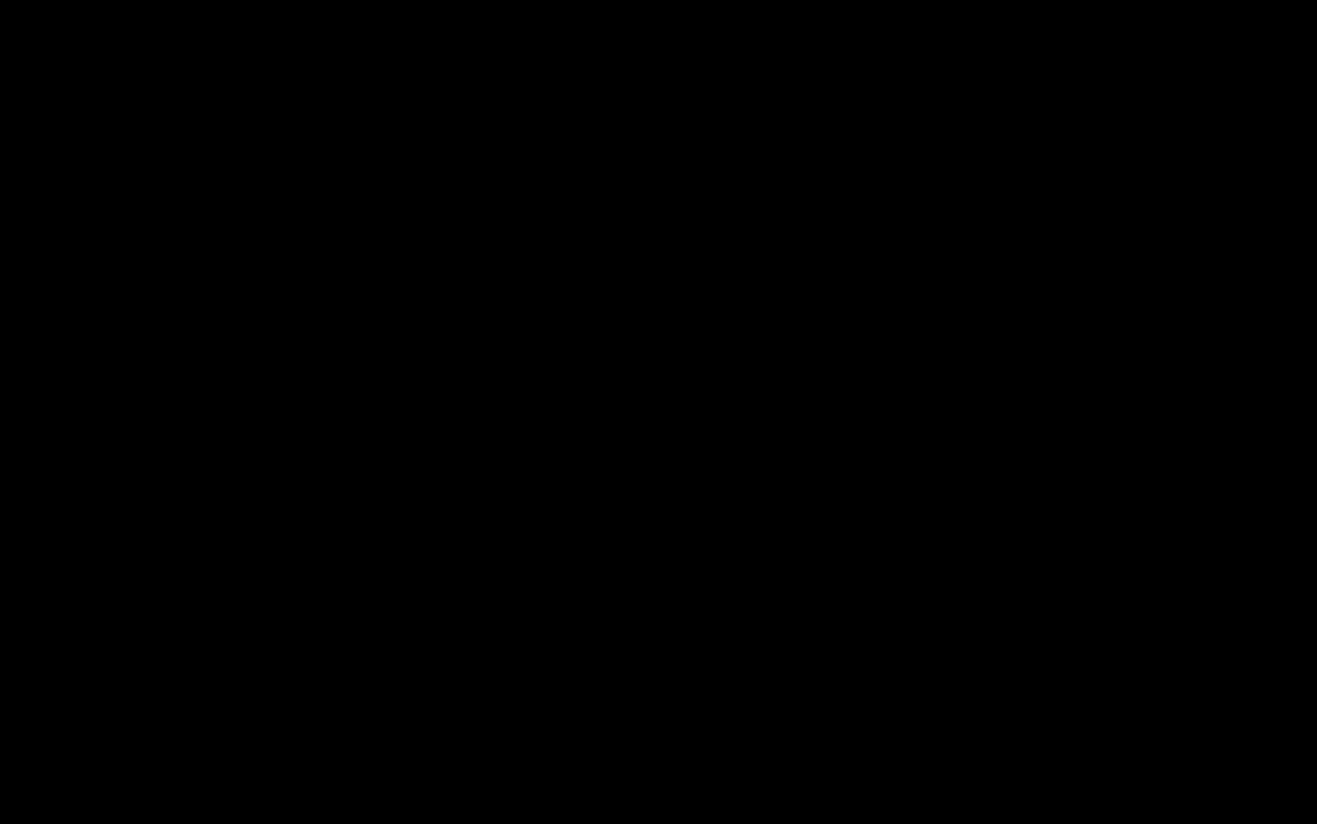 click at bounding box center [658, 412] 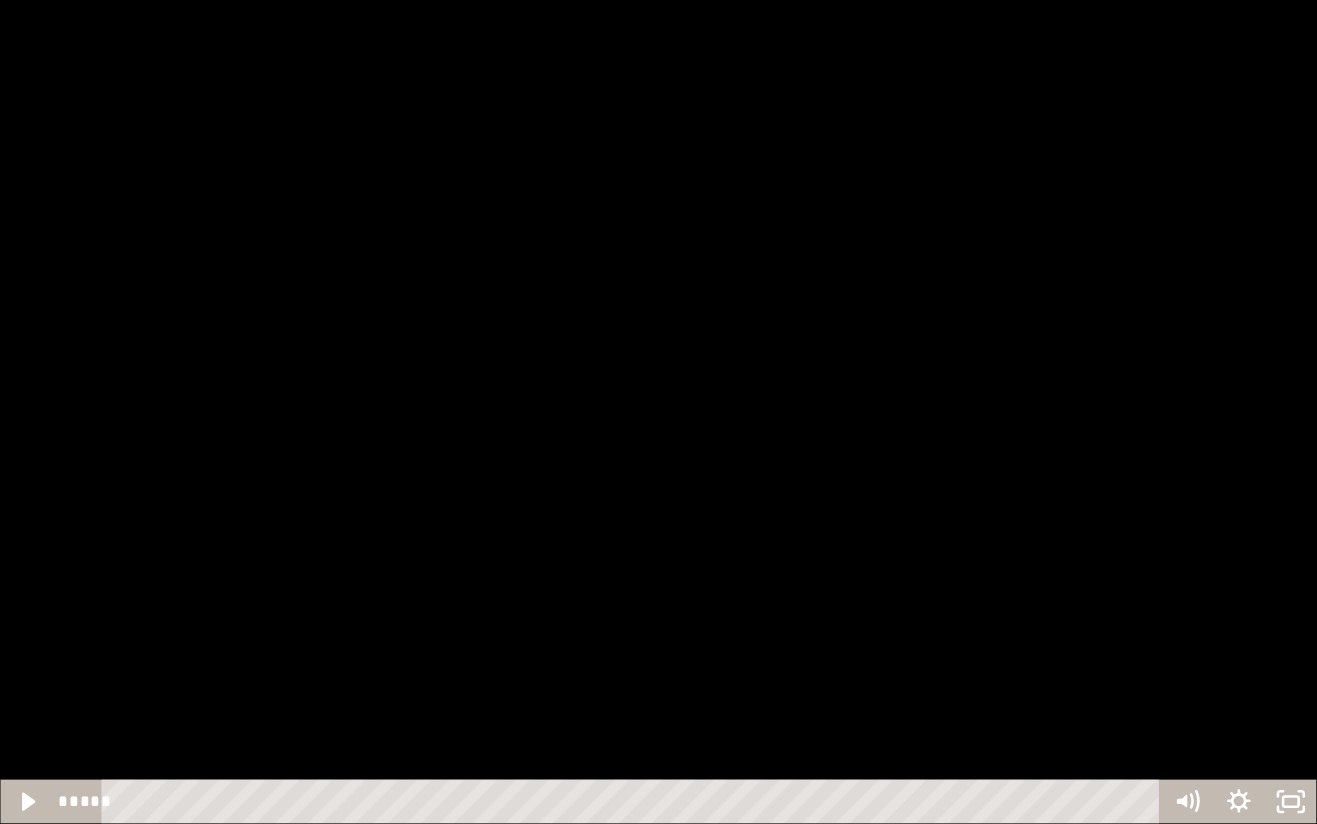 click at bounding box center (711, 802) 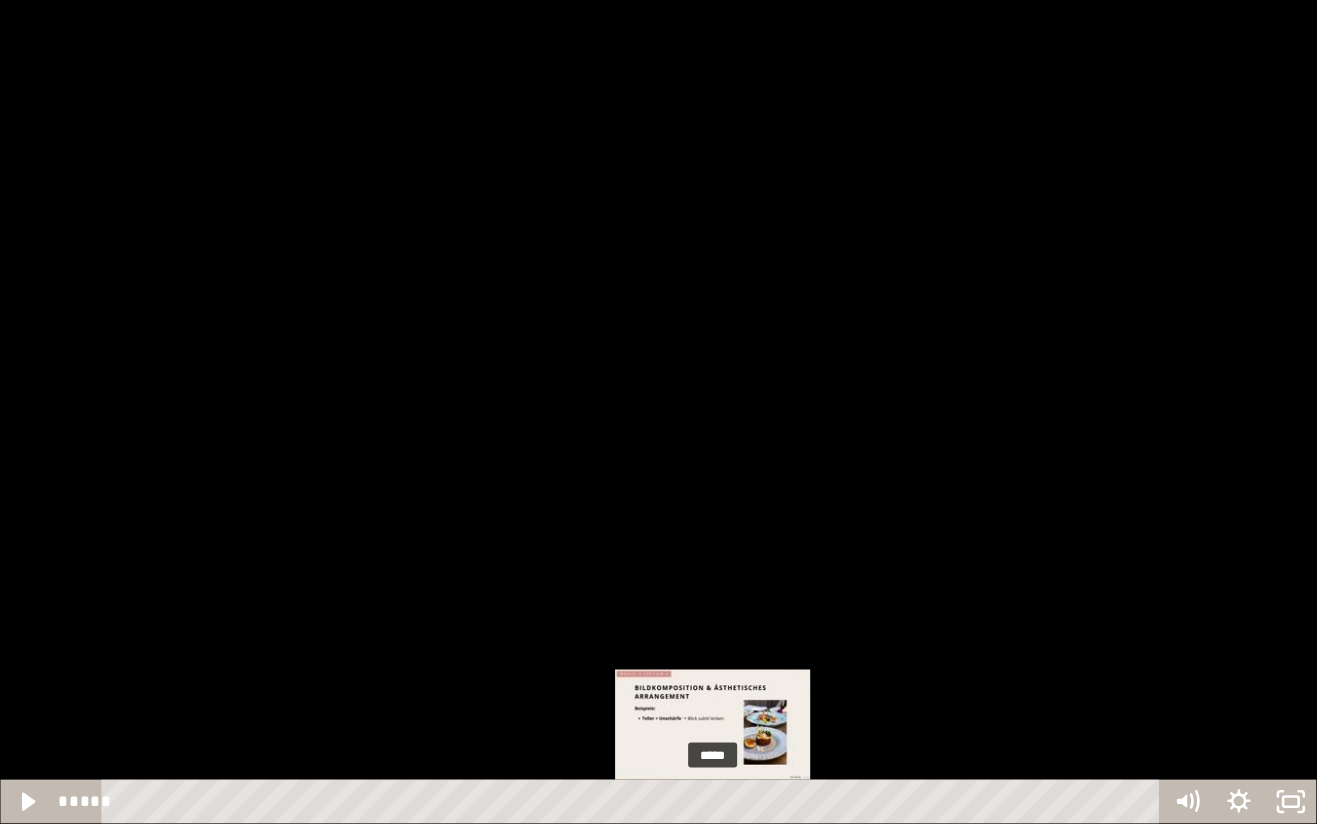 click at bounding box center [713, 802] 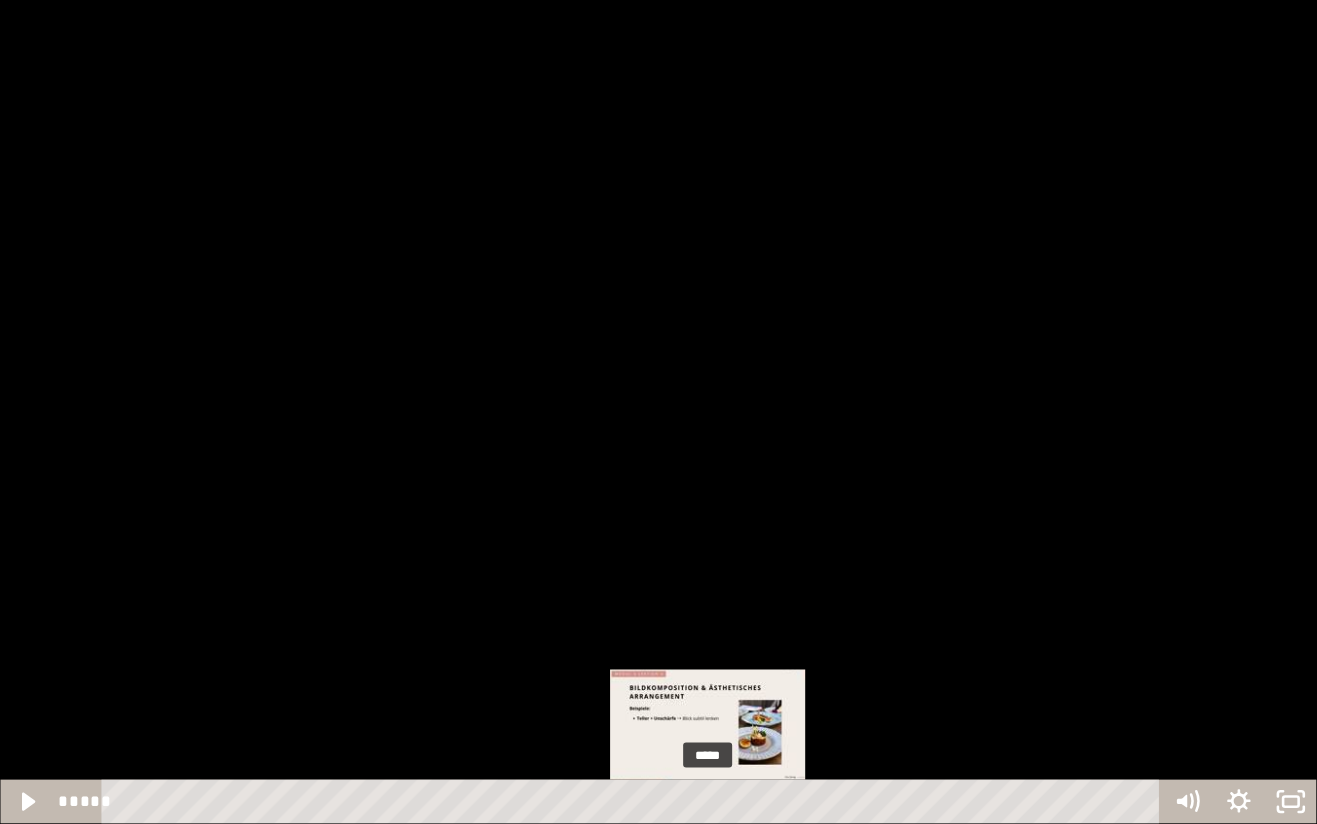 click at bounding box center (708, 802) 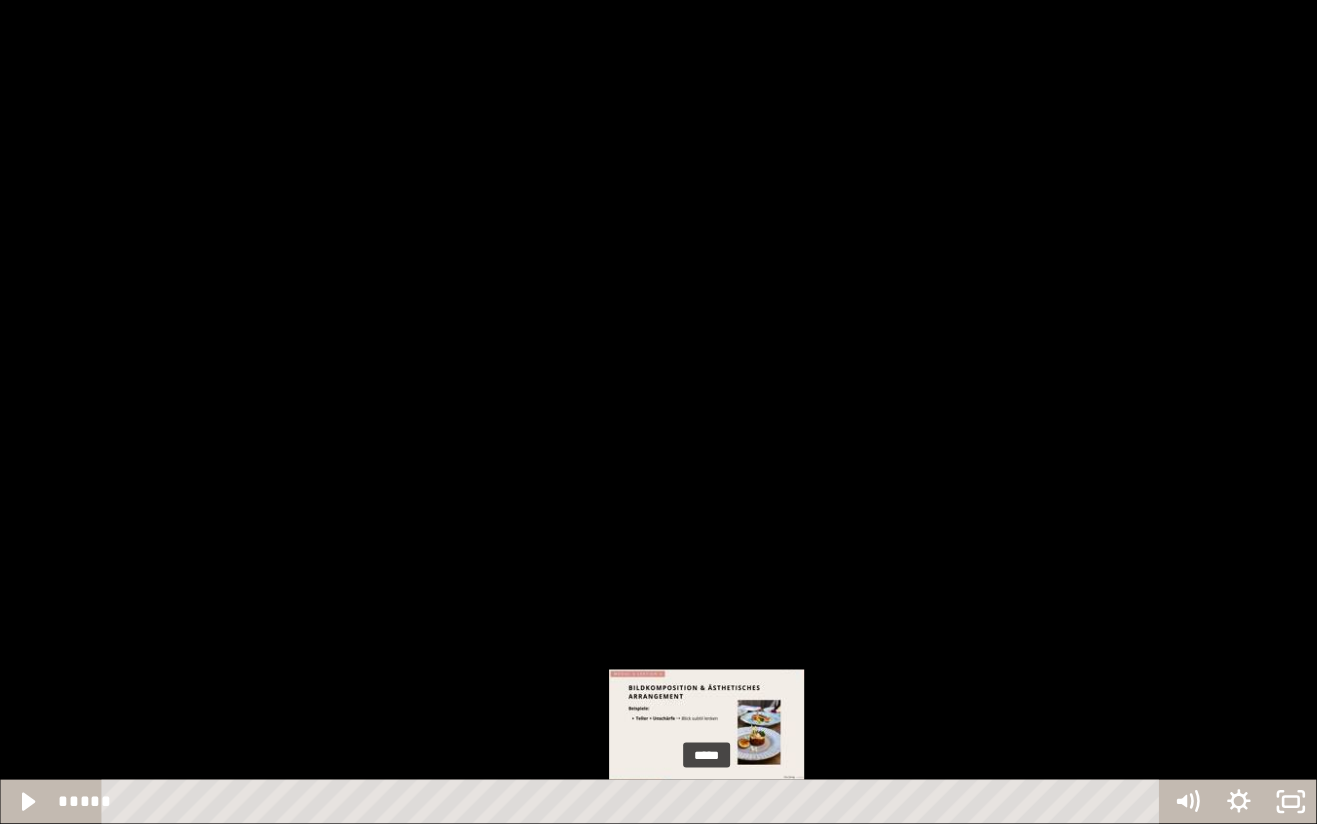 click at bounding box center [658, 412] 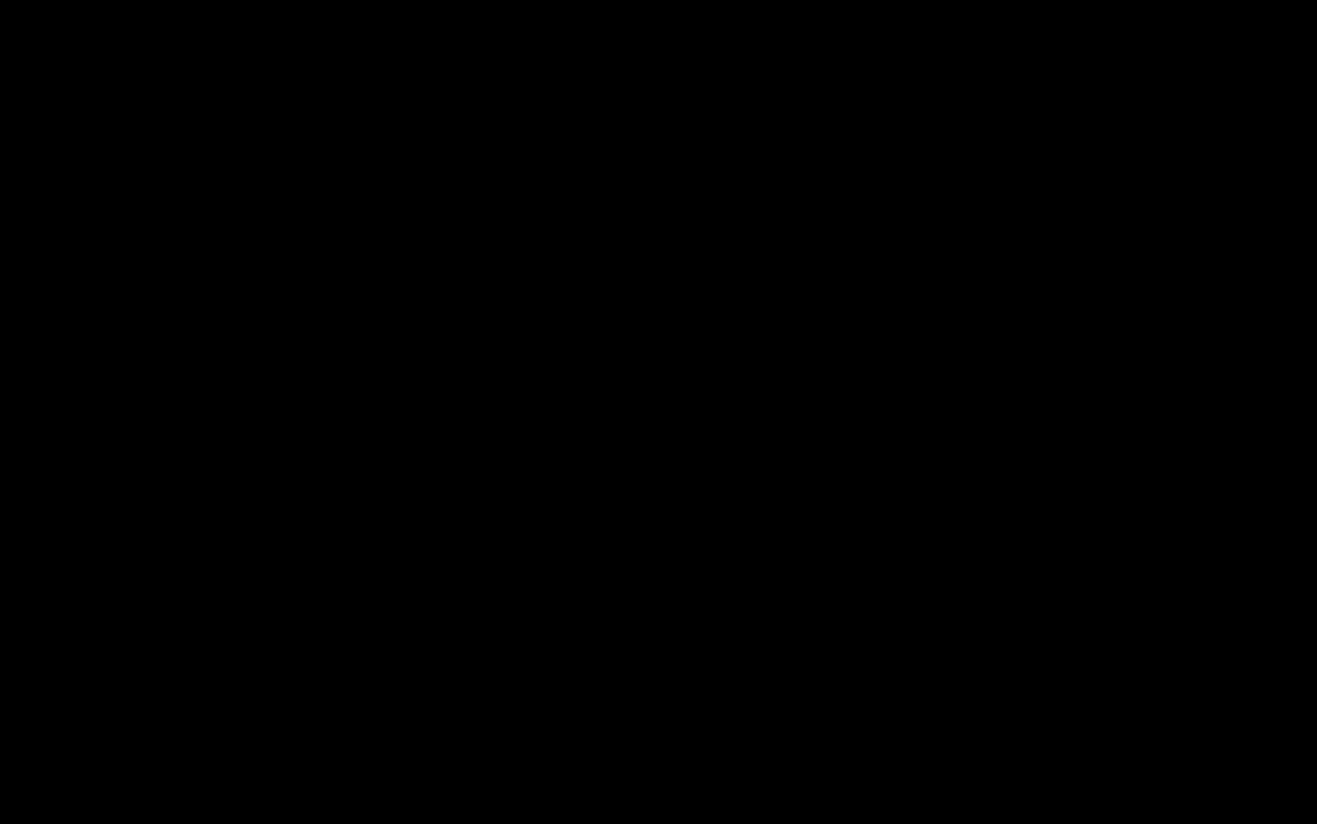 click at bounding box center (658, 412) 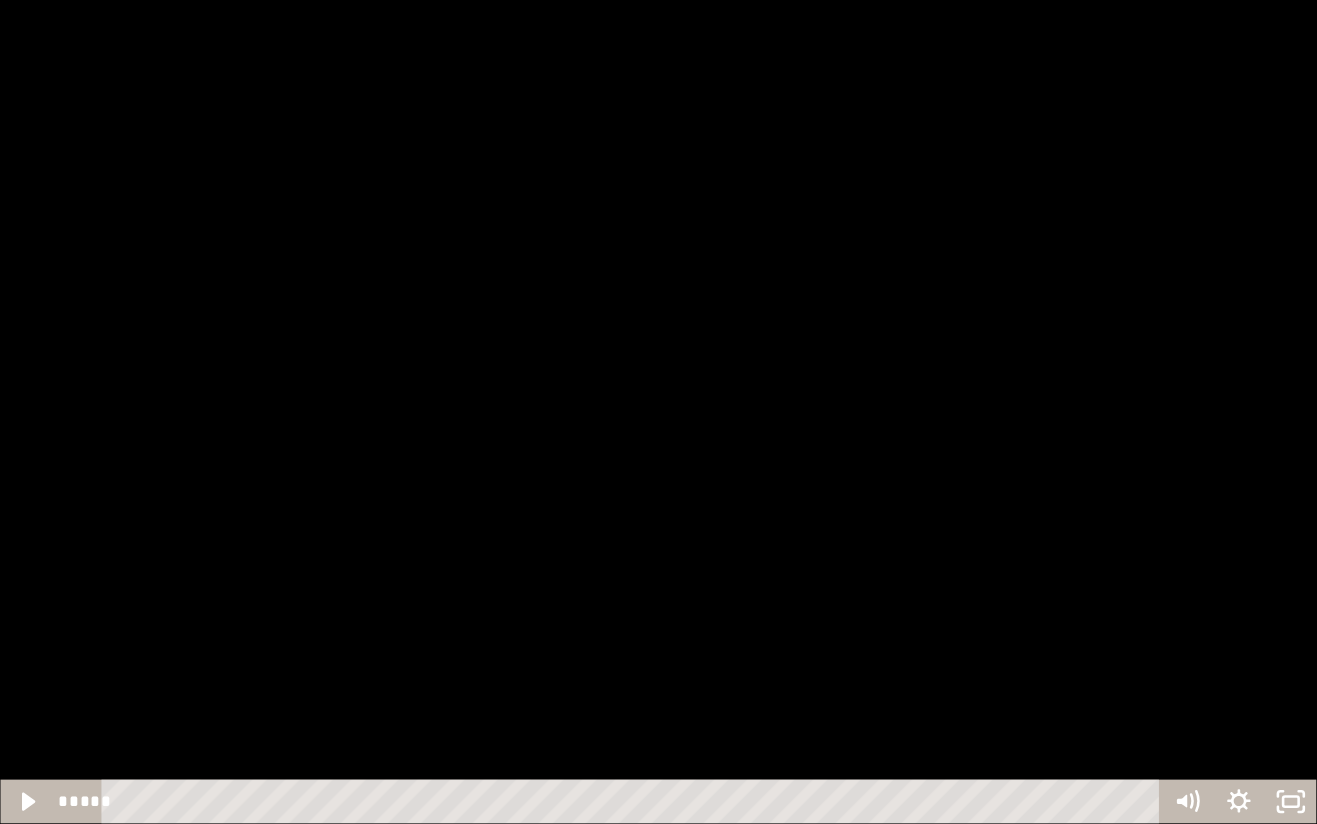 click at bounding box center [658, 412] 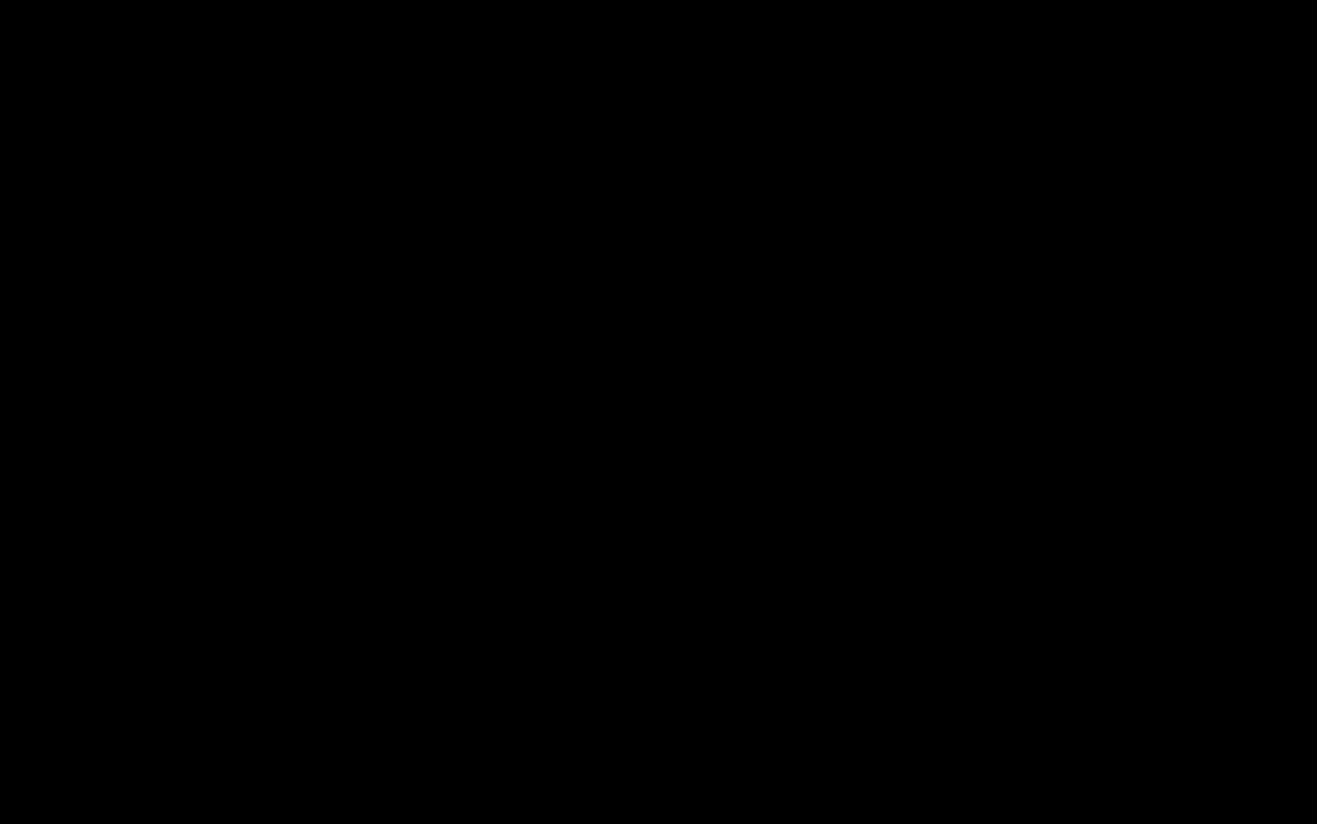 click at bounding box center (658, 412) 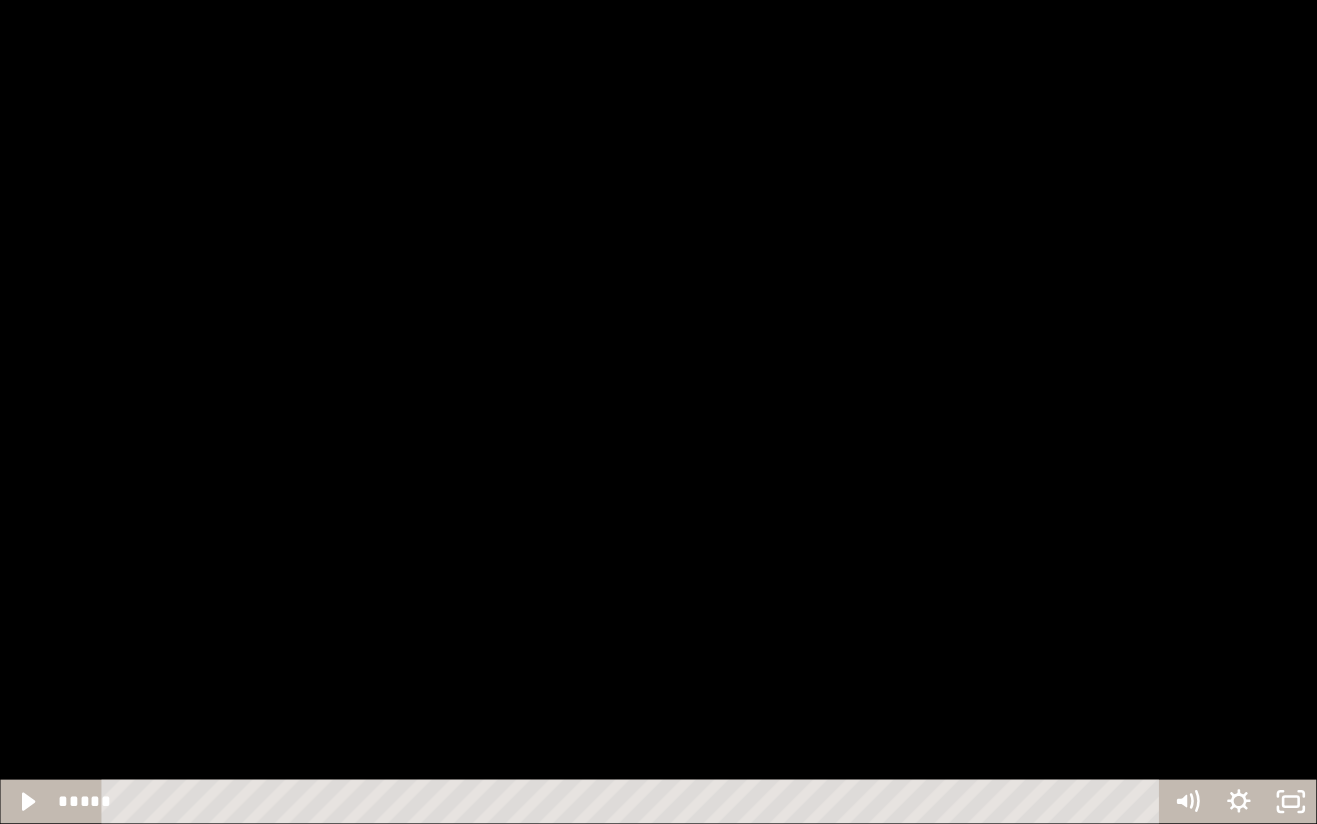 click at bounding box center [658, 412] 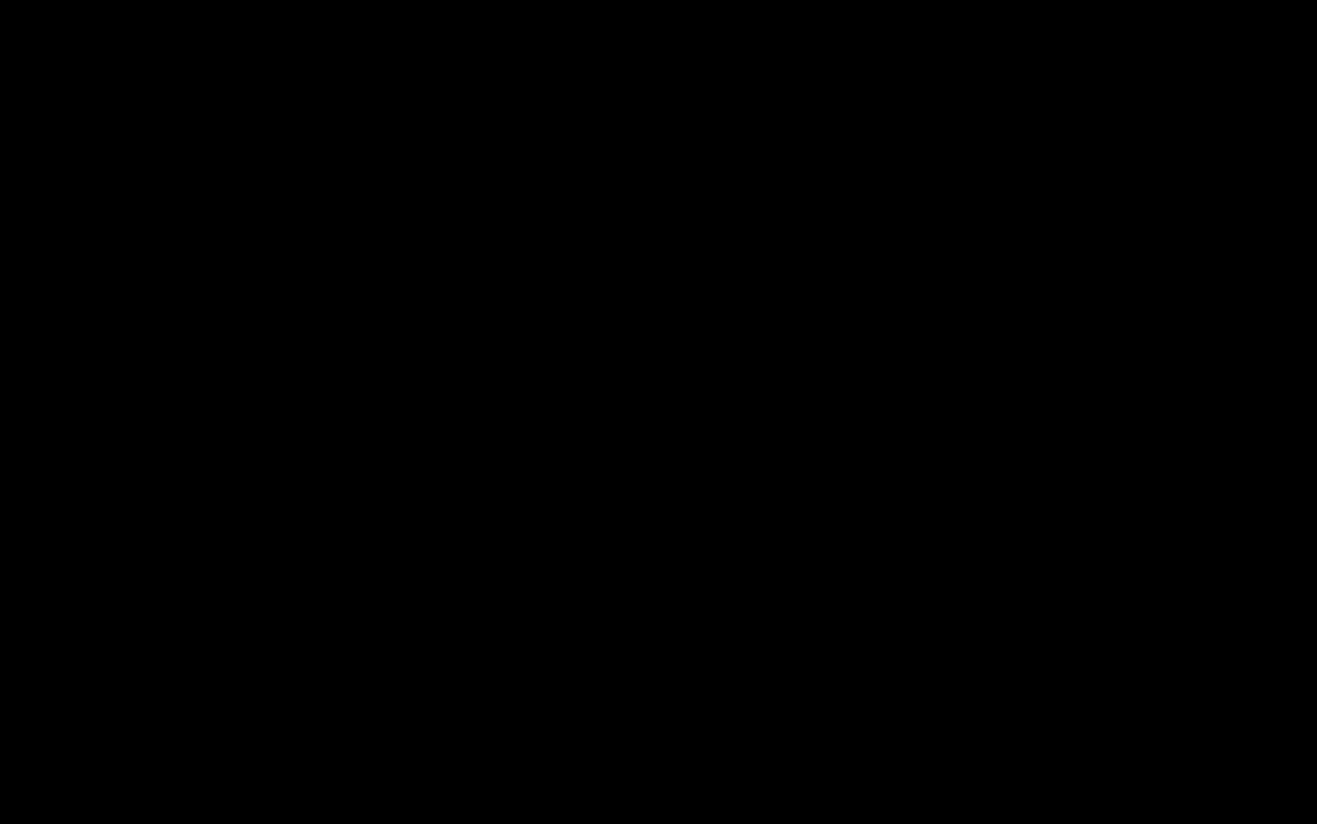 click at bounding box center [658, 412] 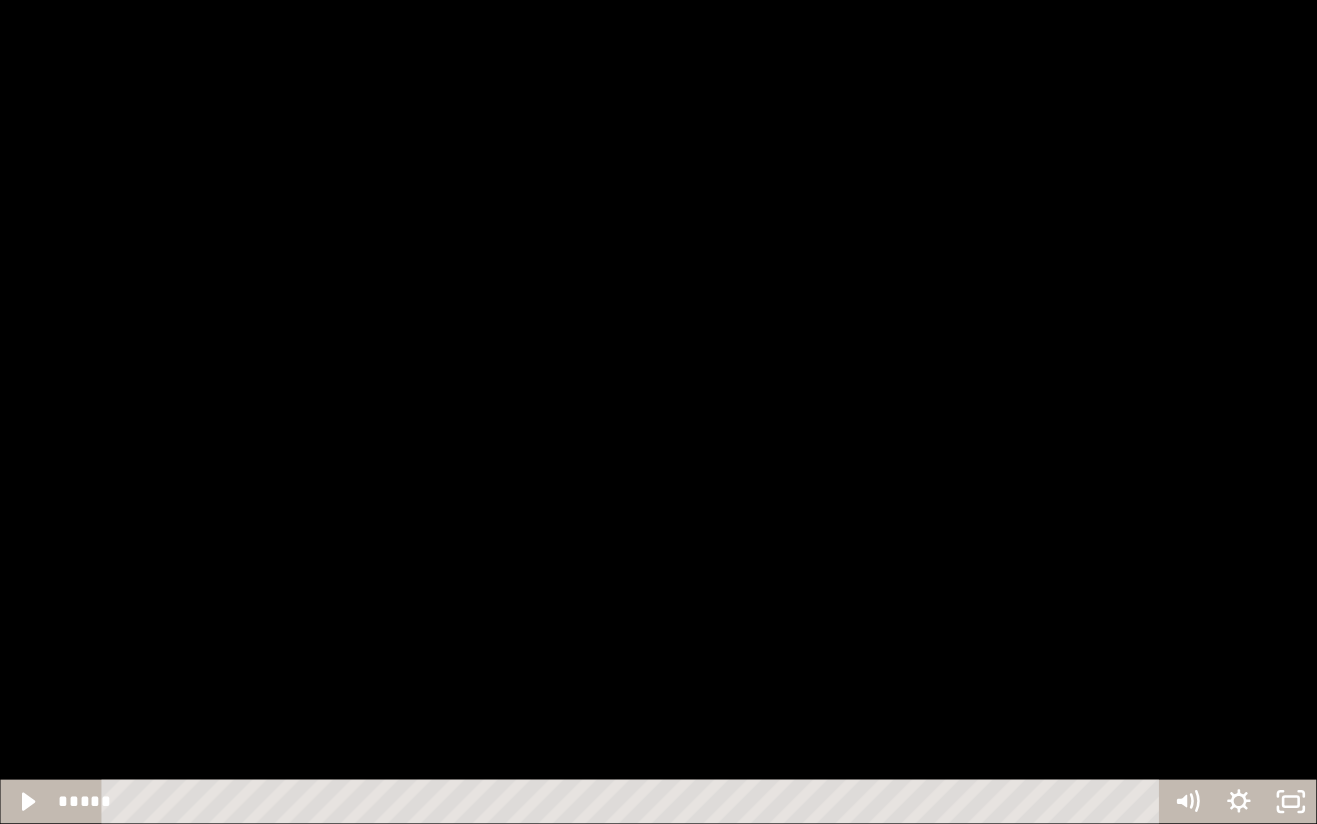 click at bounding box center [658, 412] 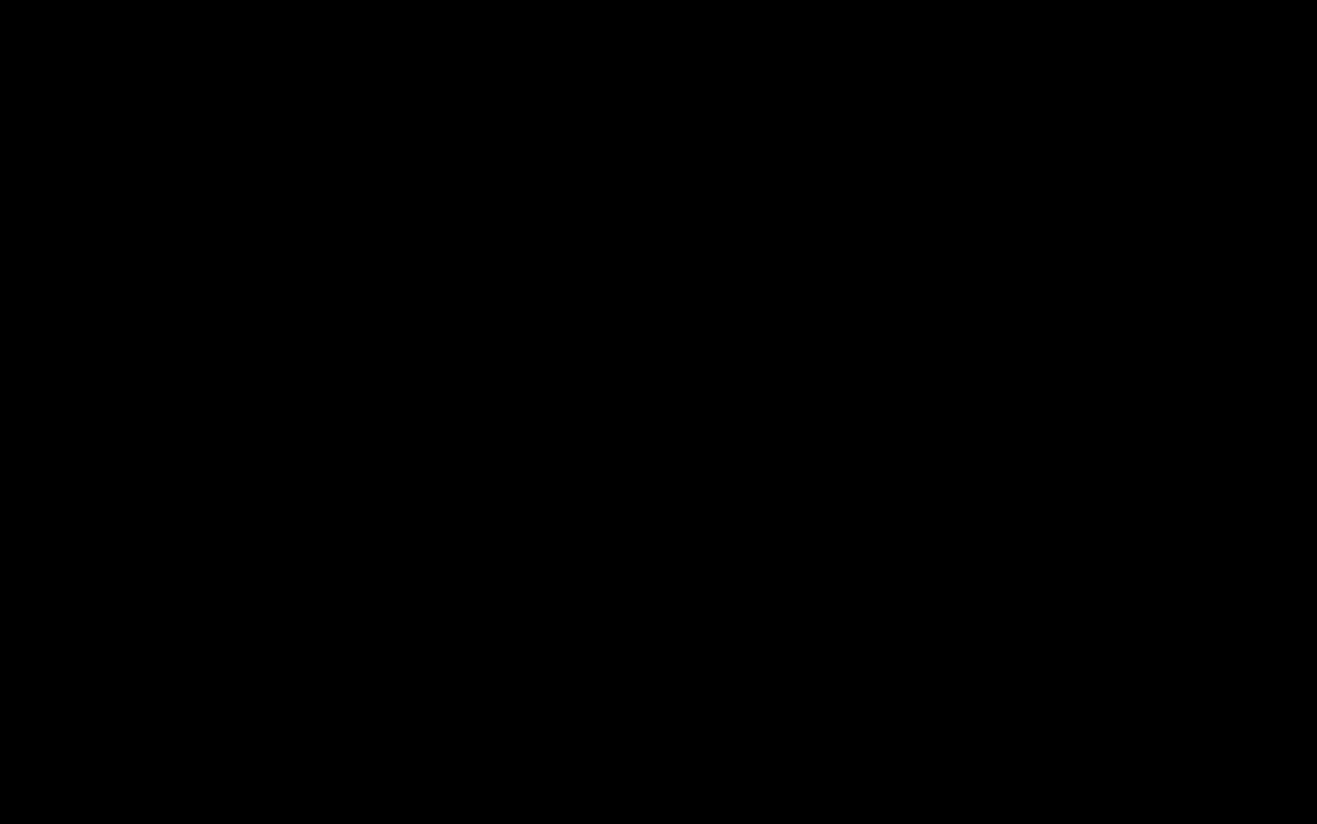 click at bounding box center [658, 412] 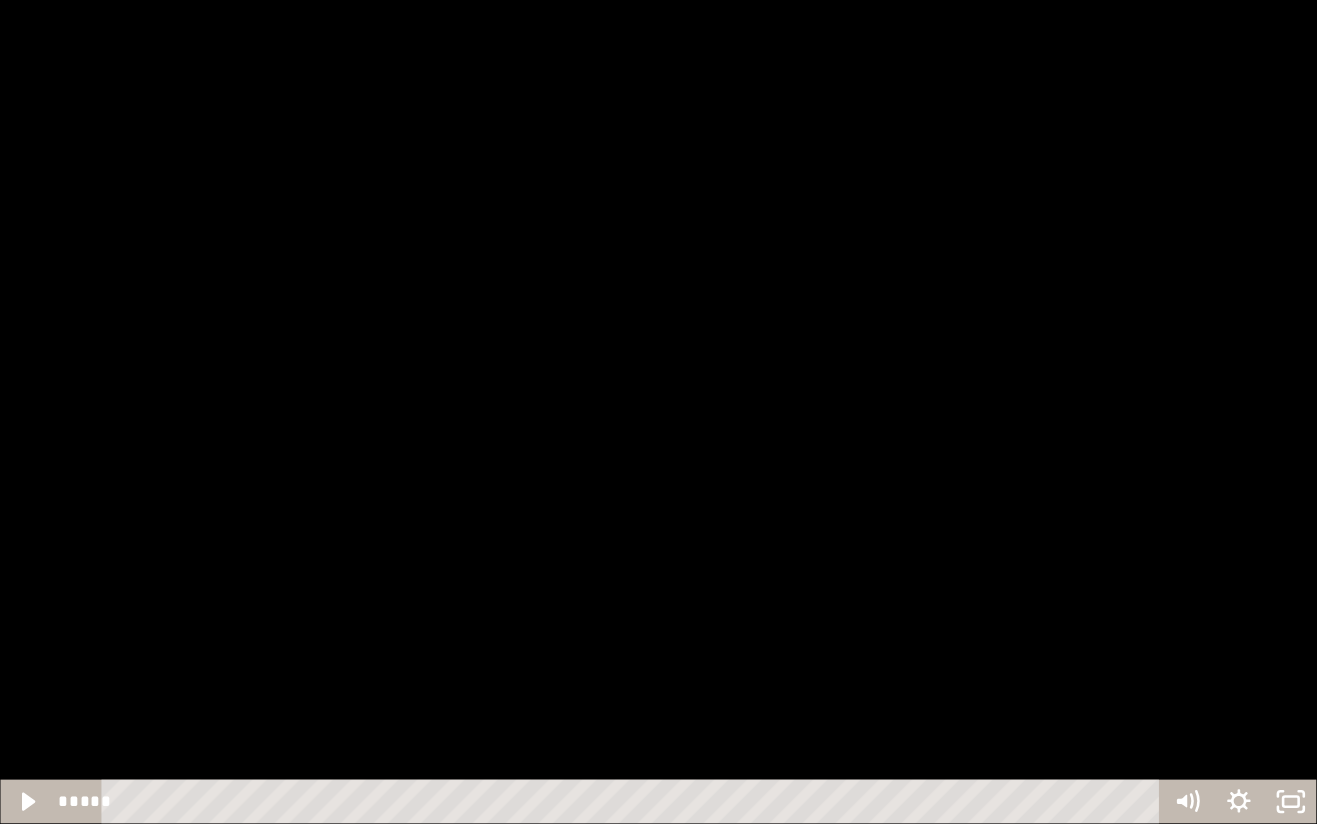 click at bounding box center [658, 412] 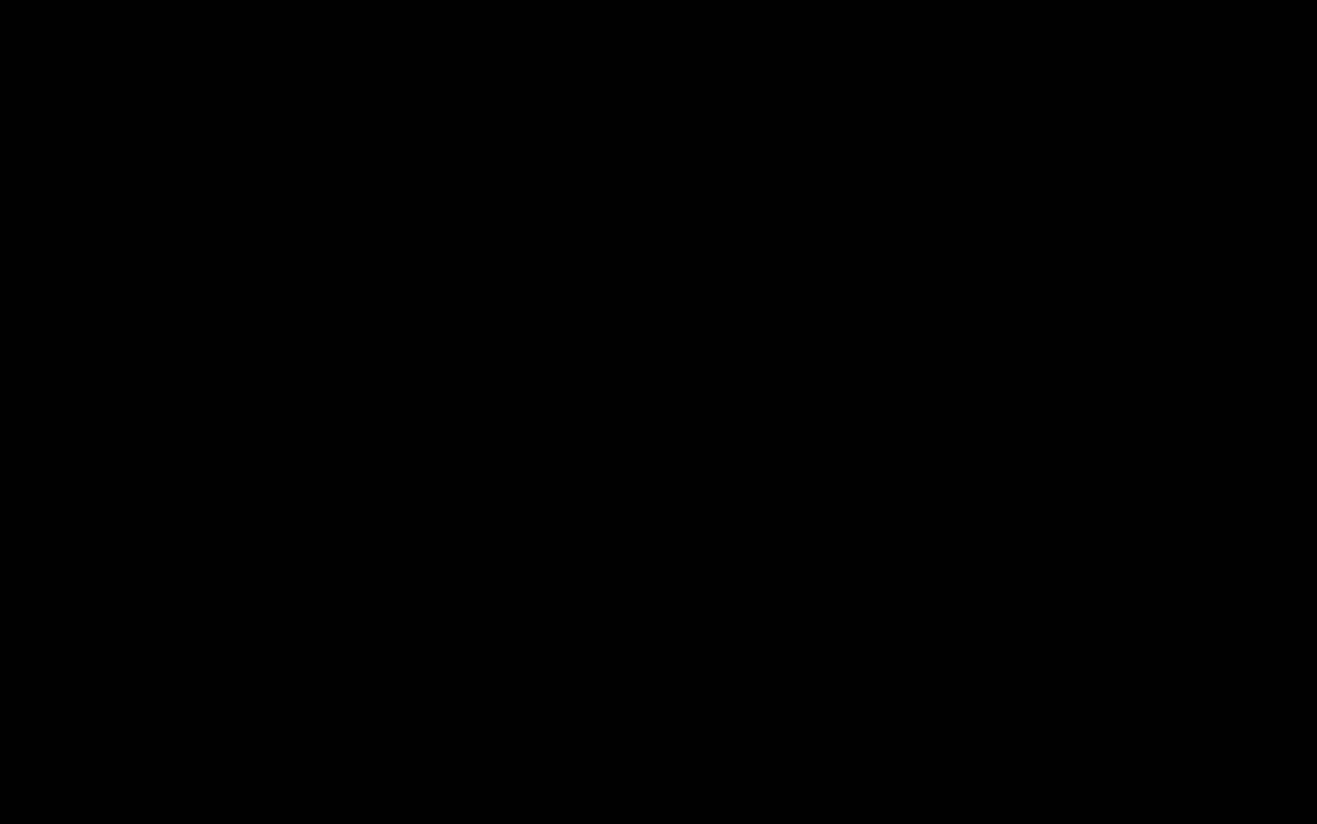 click at bounding box center [658, 412] 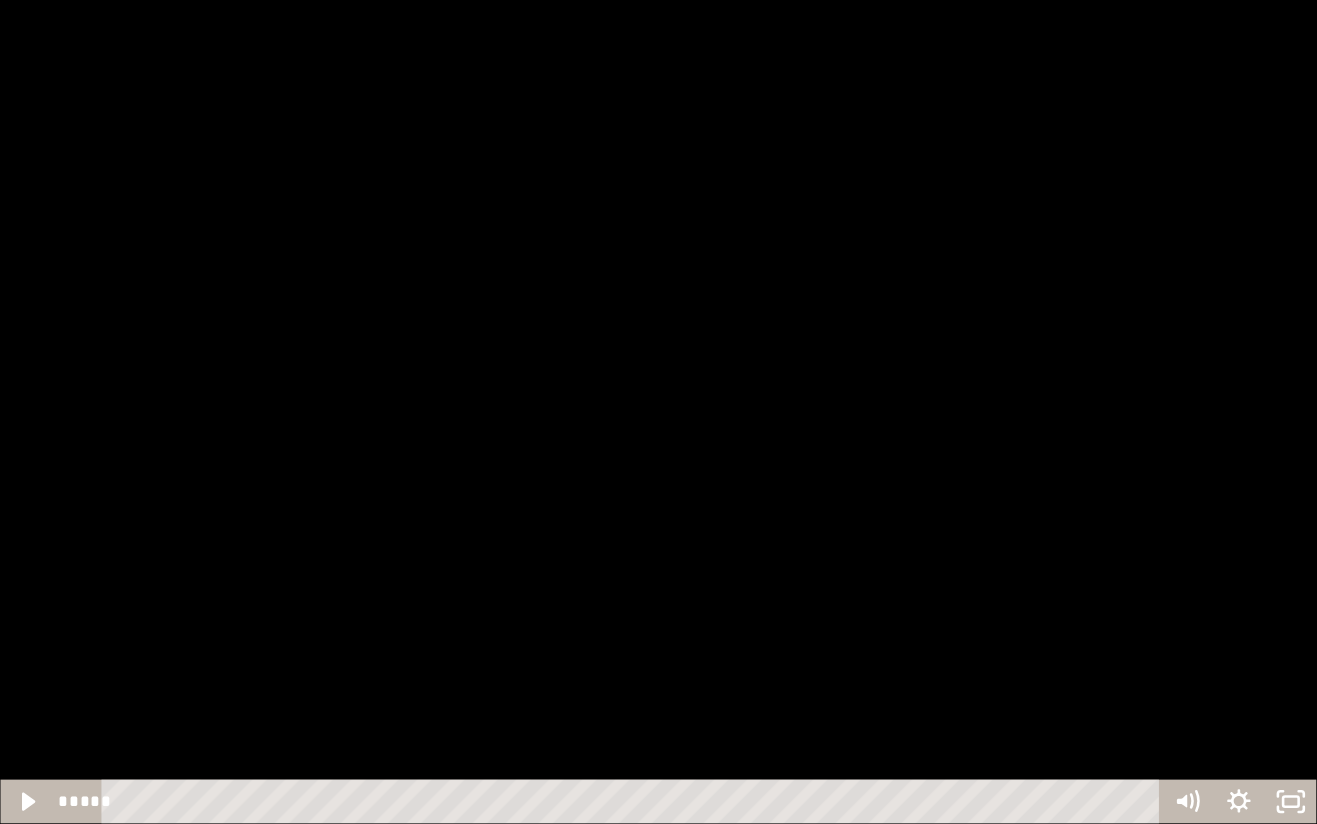 click at bounding box center [658, 412] 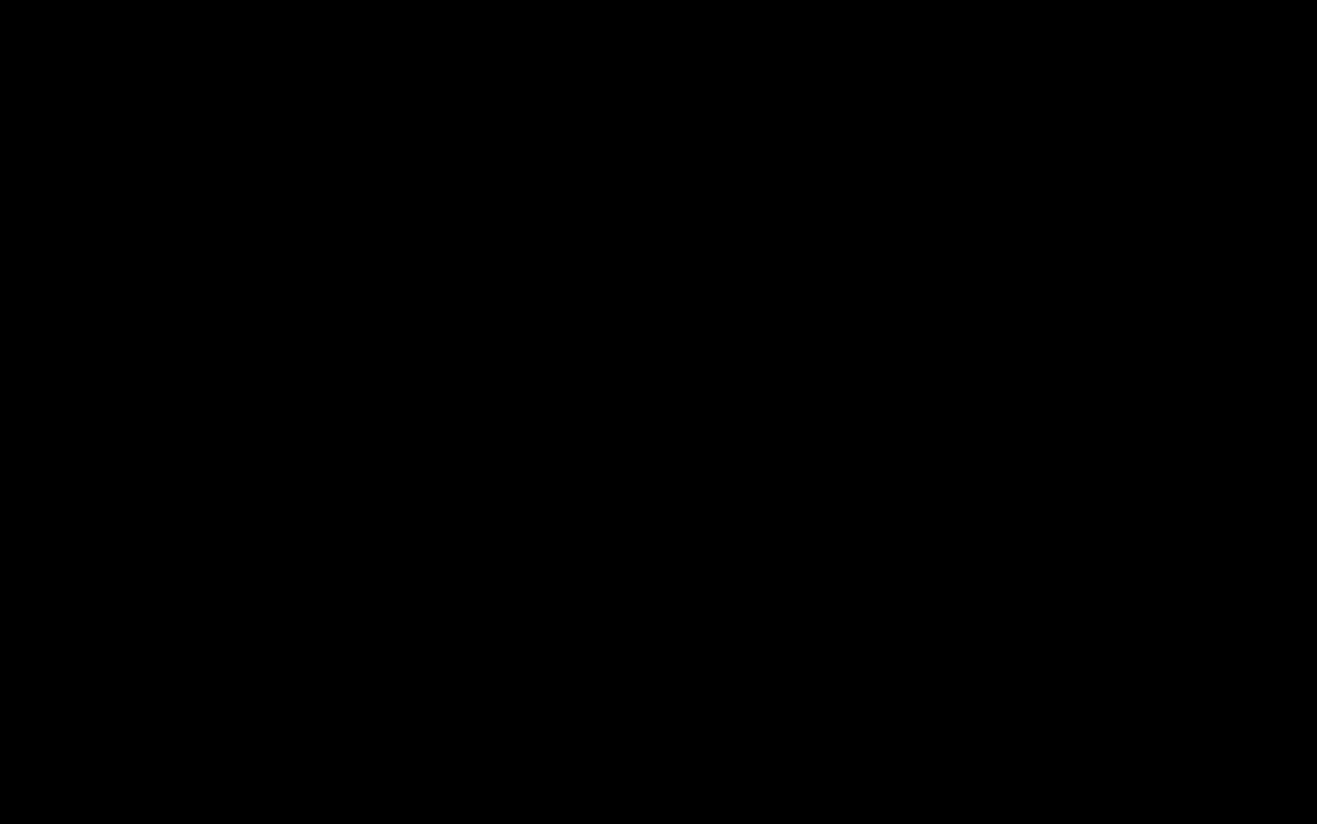click at bounding box center [658, 412] 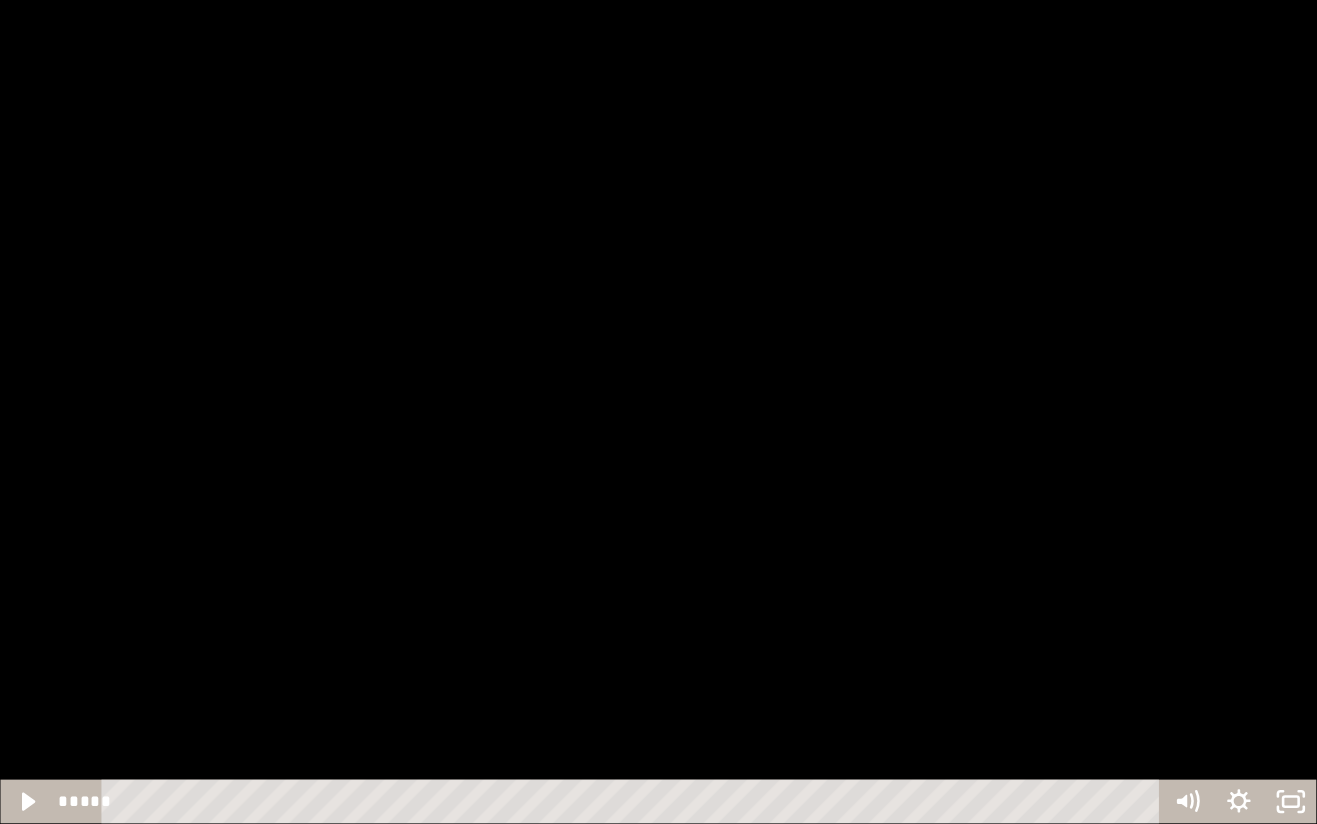 click at bounding box center (658, 412) 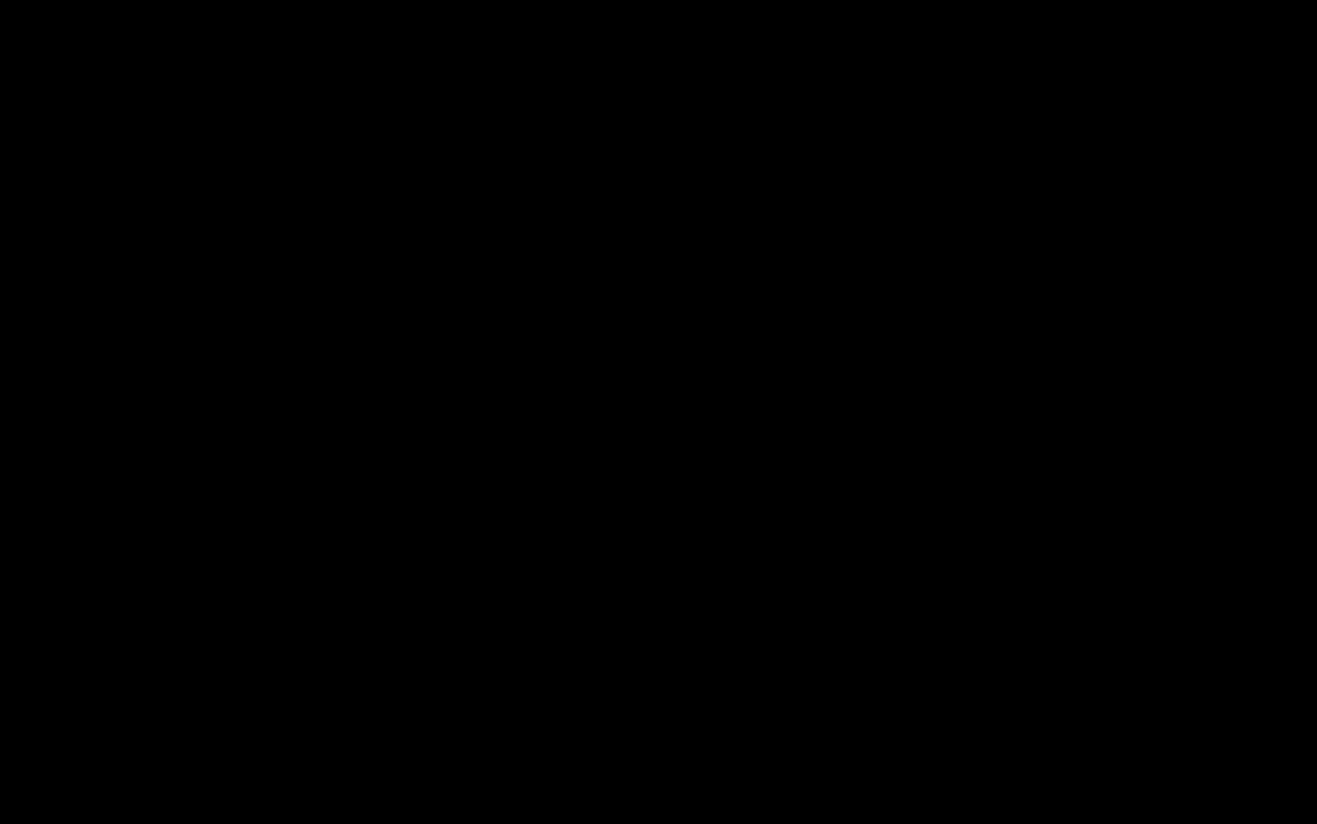 click at bounding box center (658, 412) 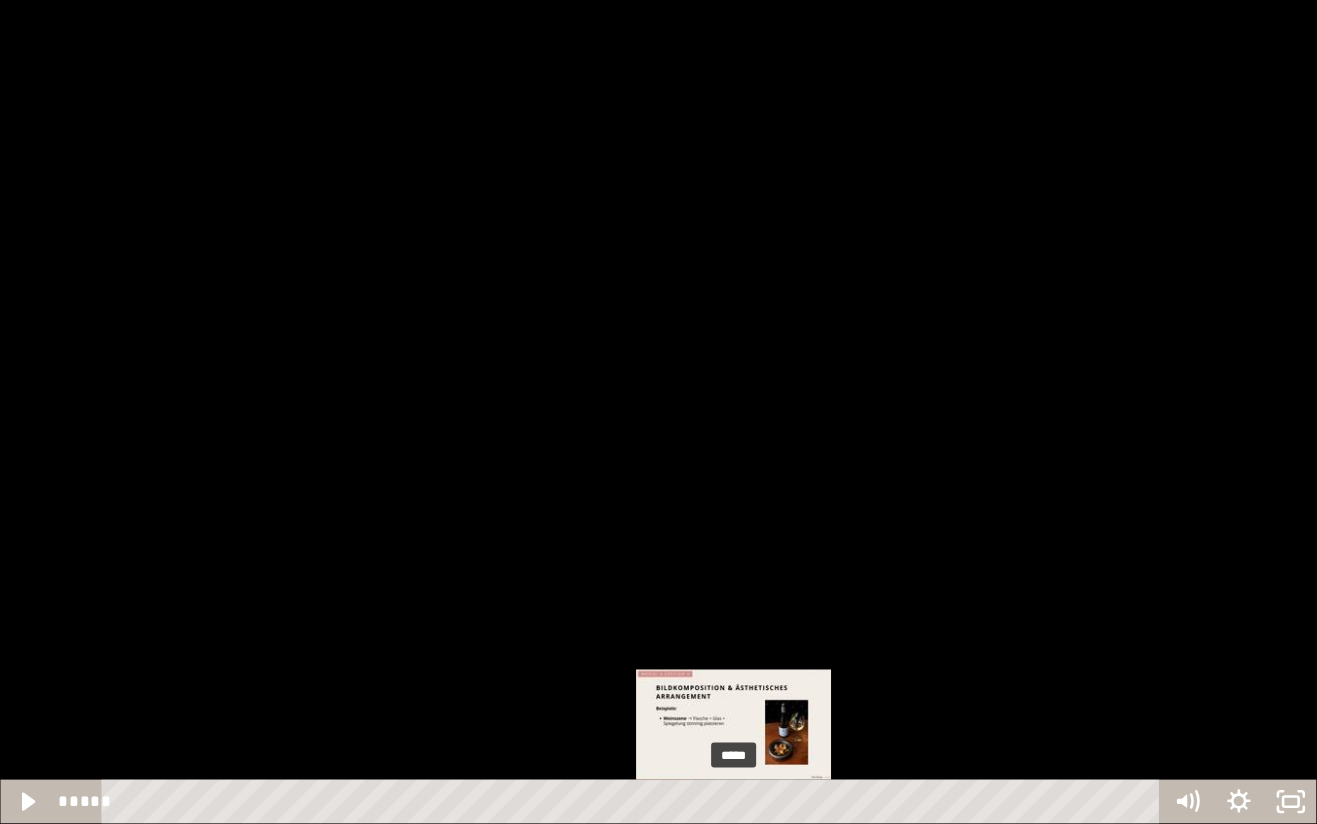 click at bounding box center [658, 412] 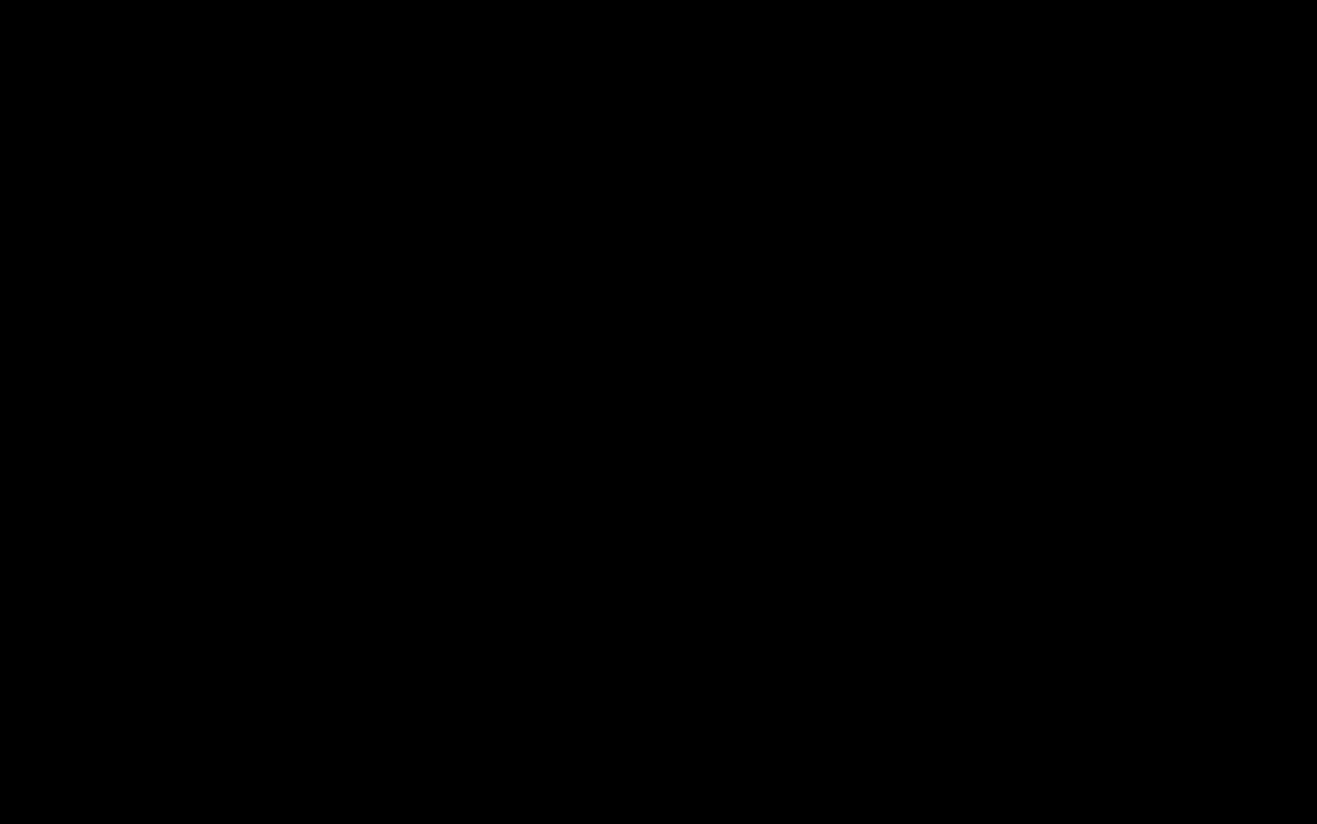 click at bounding box center [658, 412] 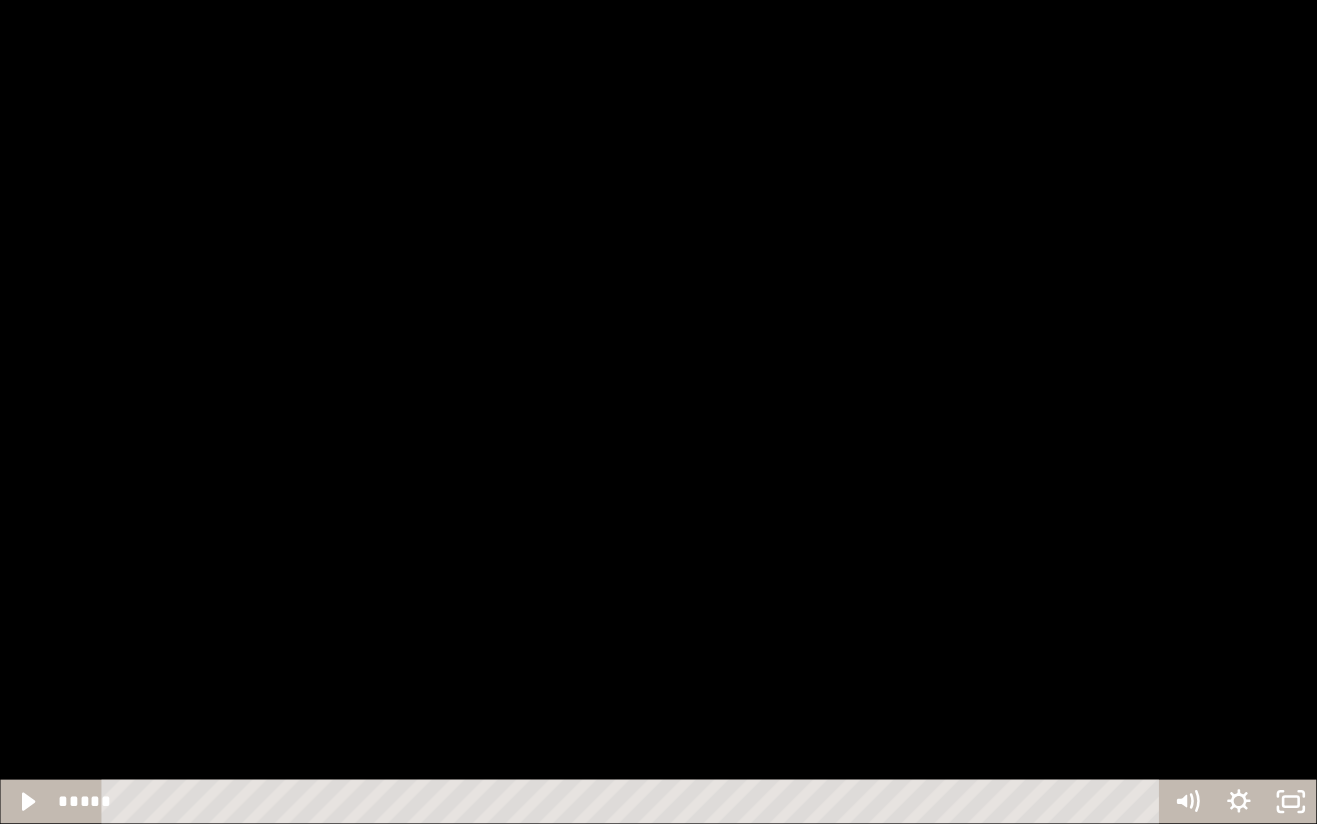 click at bounding box center [658, 412] 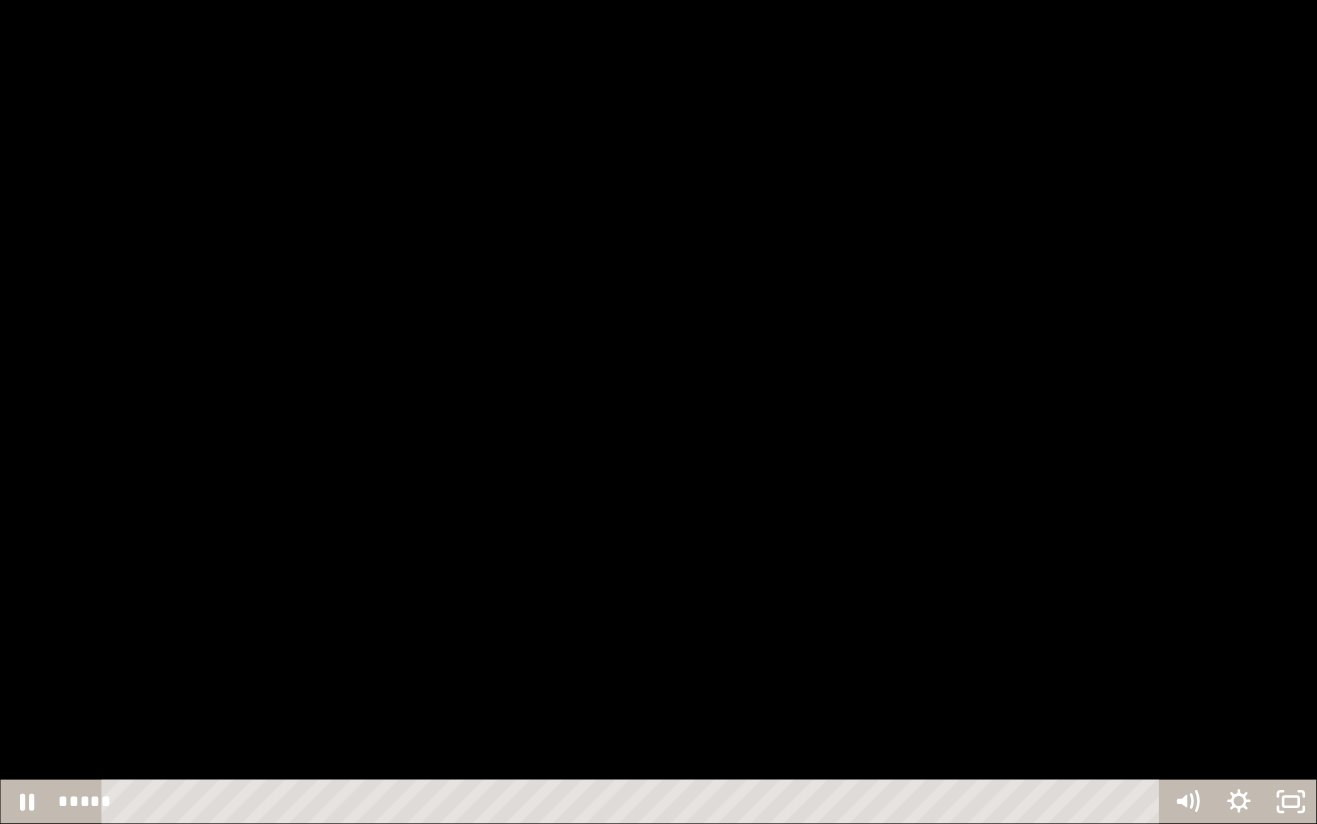 click at bounding box center [658, 412] 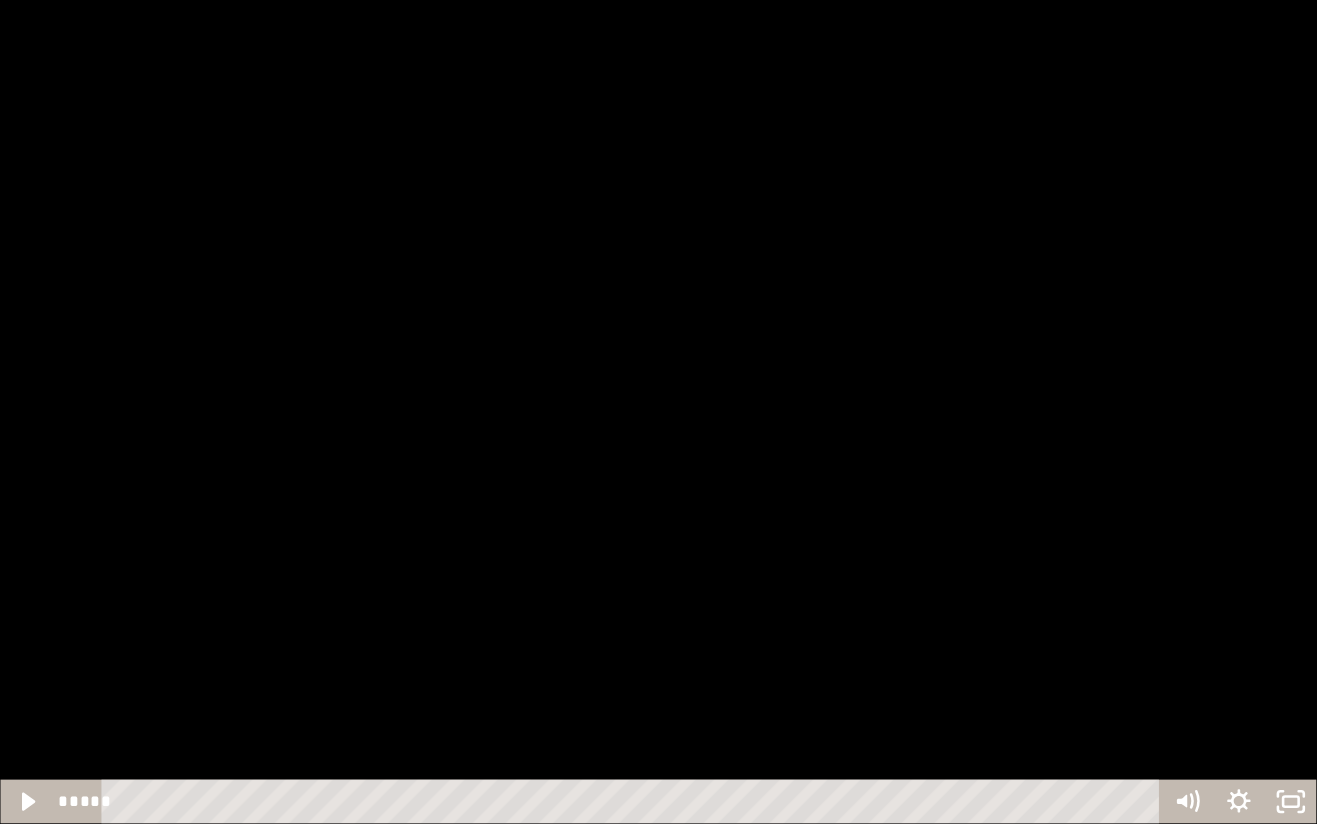 click at bounding box center [658, 412] 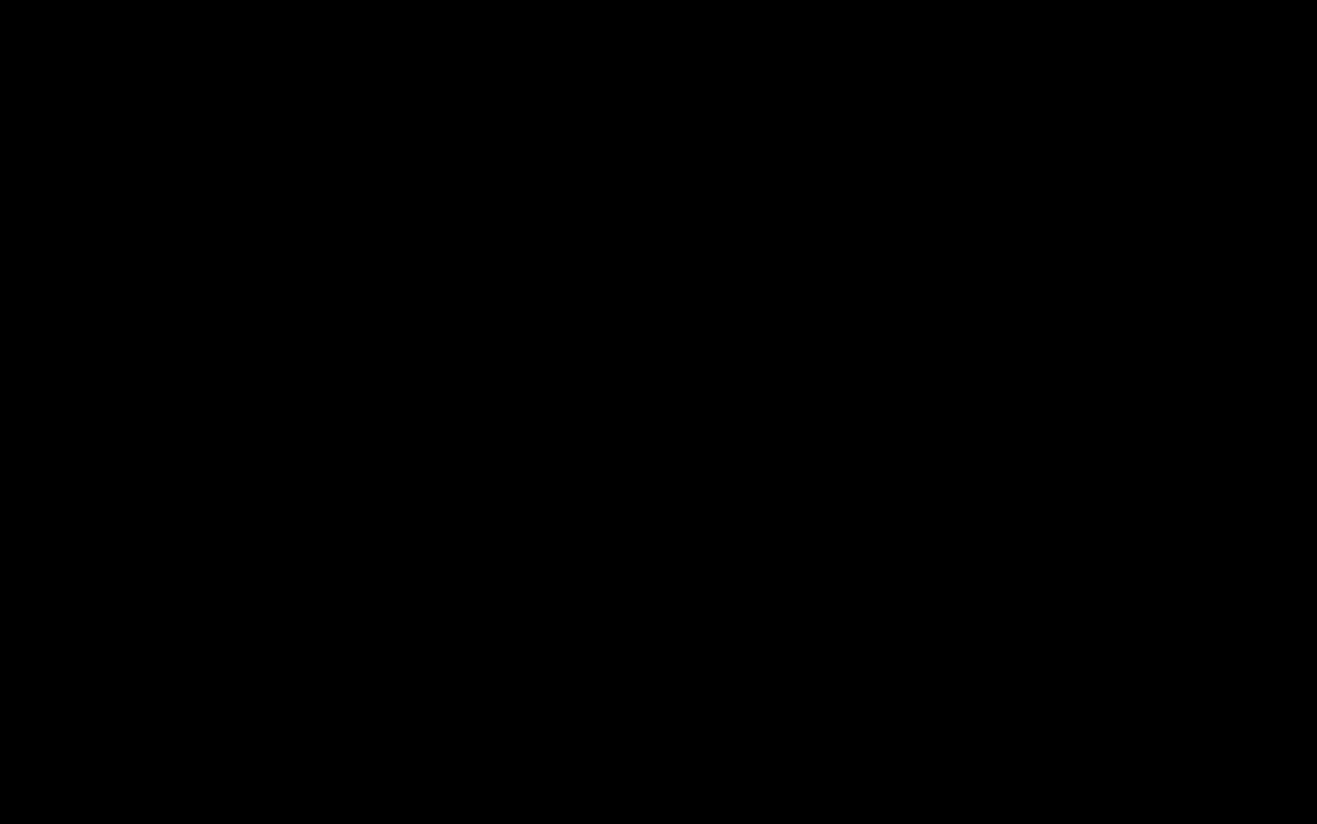 click at bounding box center (658, 412) 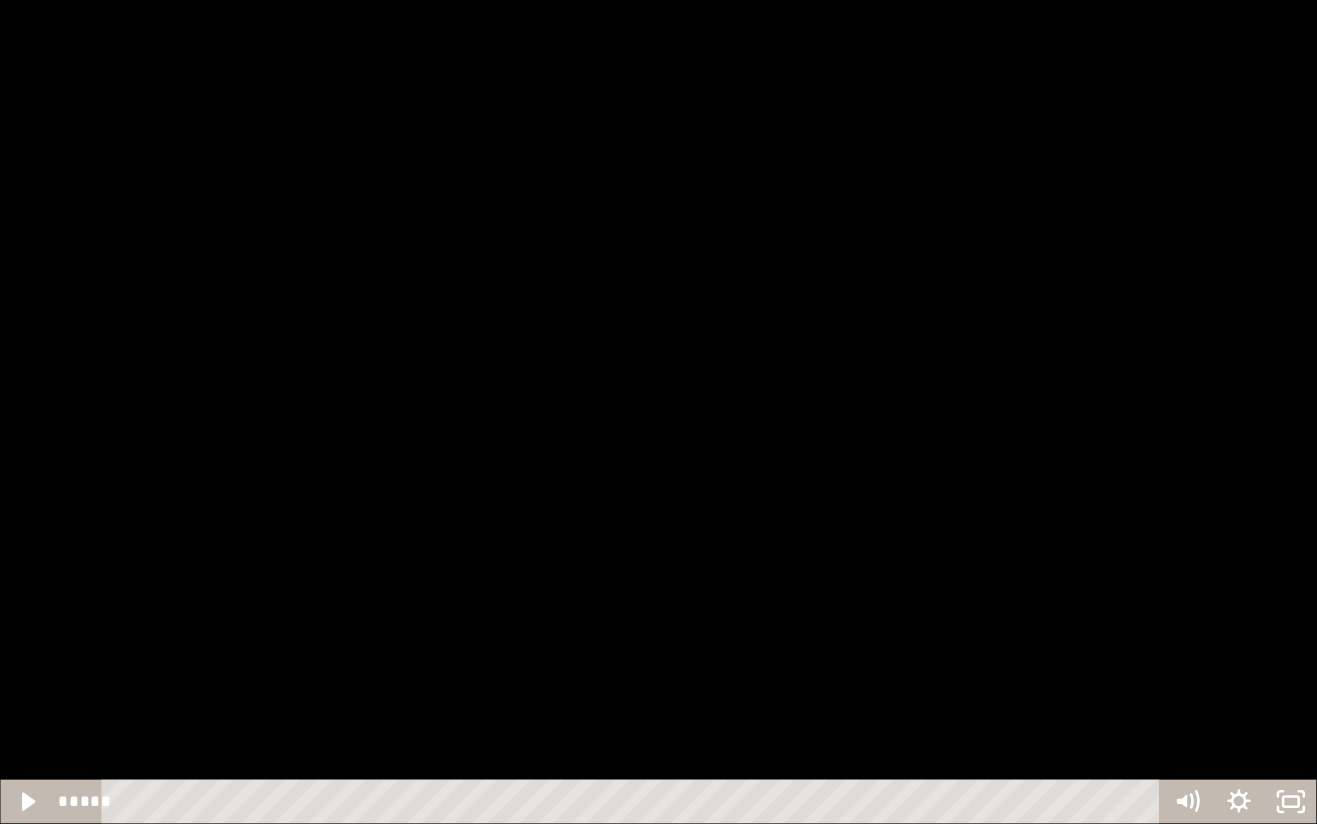 click at bounding box center (658, 412) 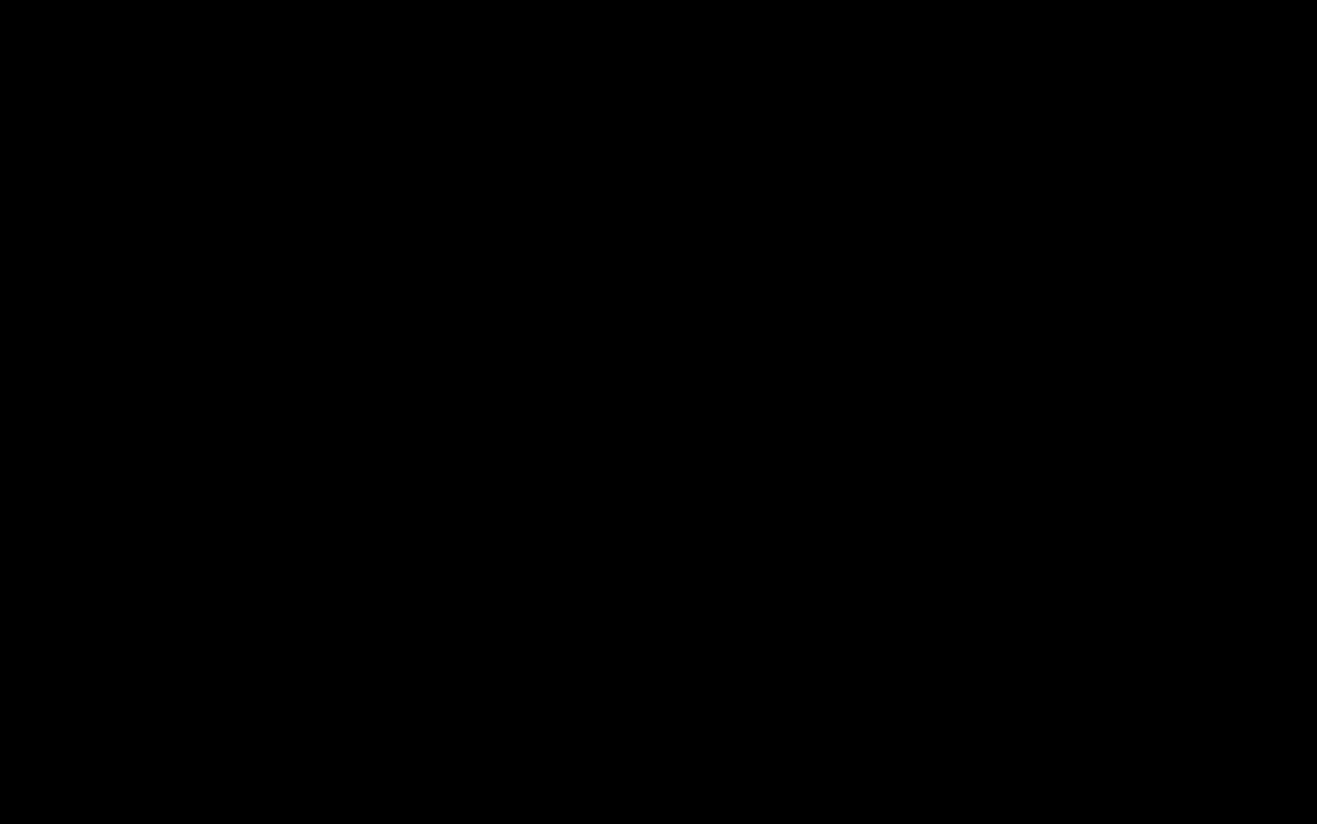 click at bounding box center [658, 412] 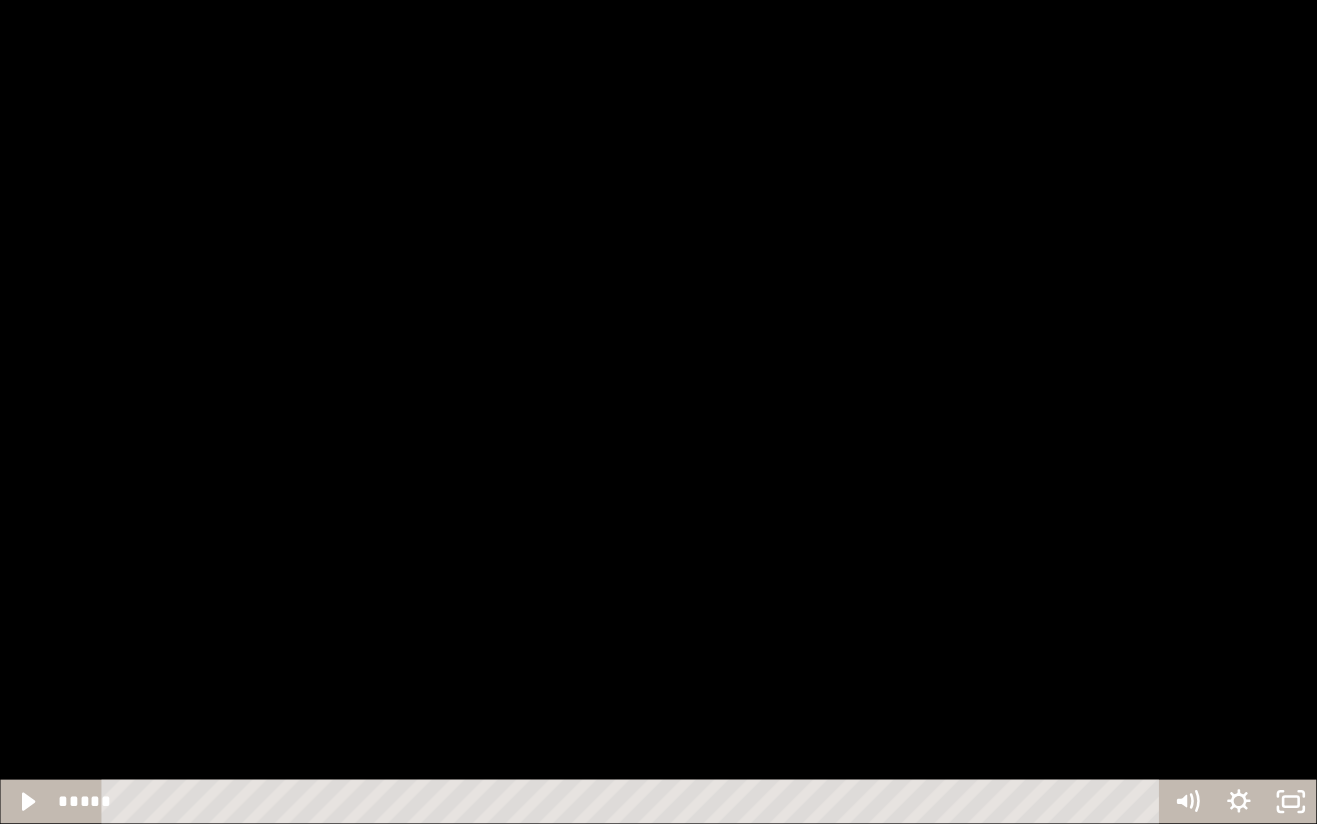 click at bounding box center [658, 412] 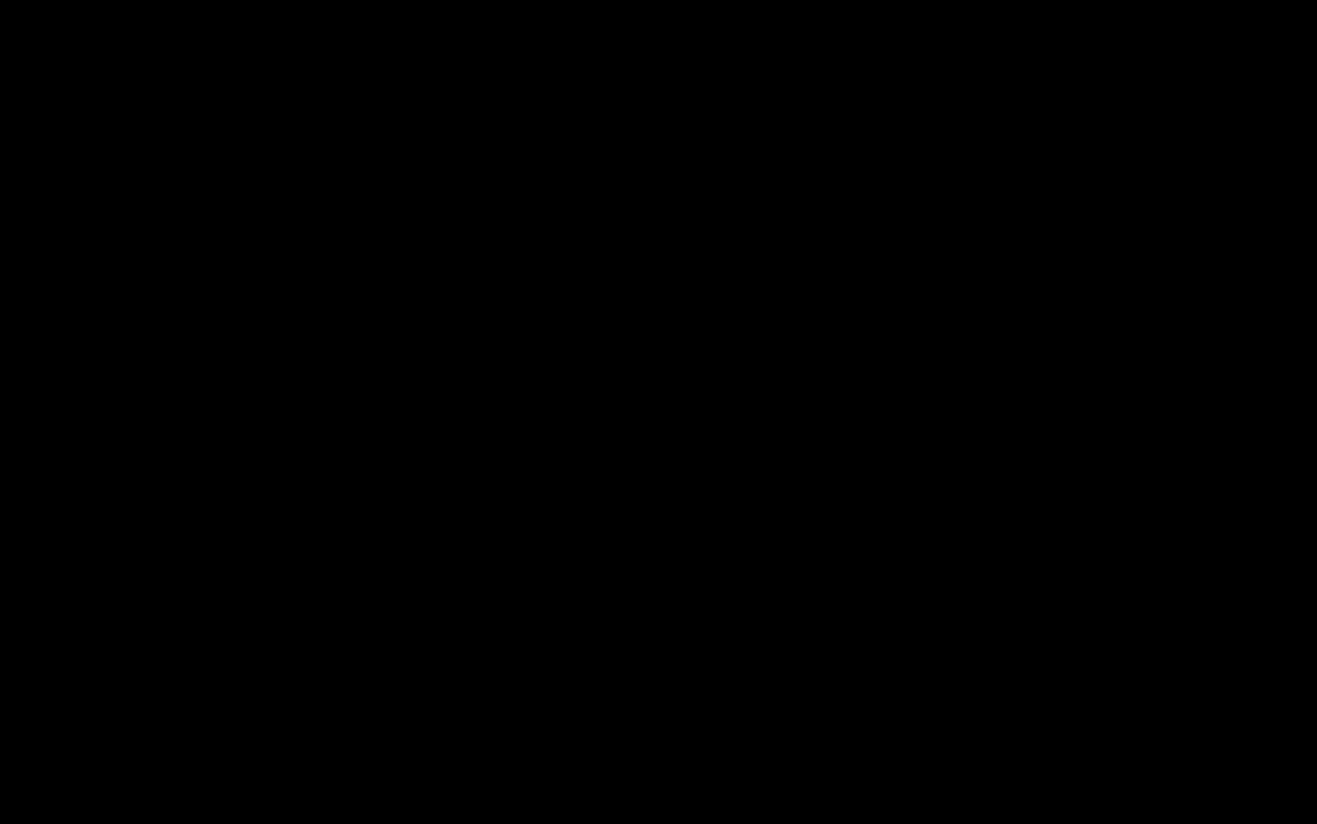 click at bounding box center [658, 412] 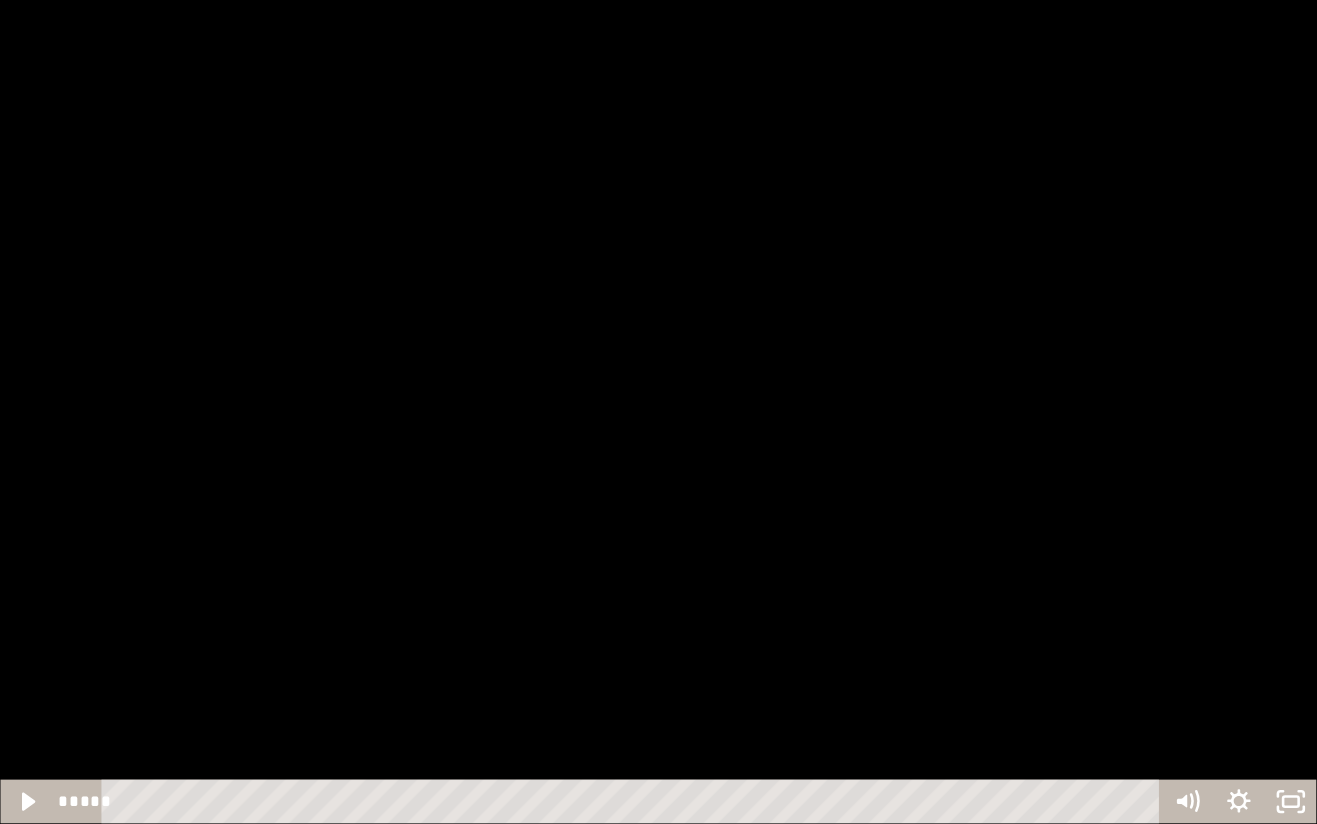 click at bounding box center [658, 412] 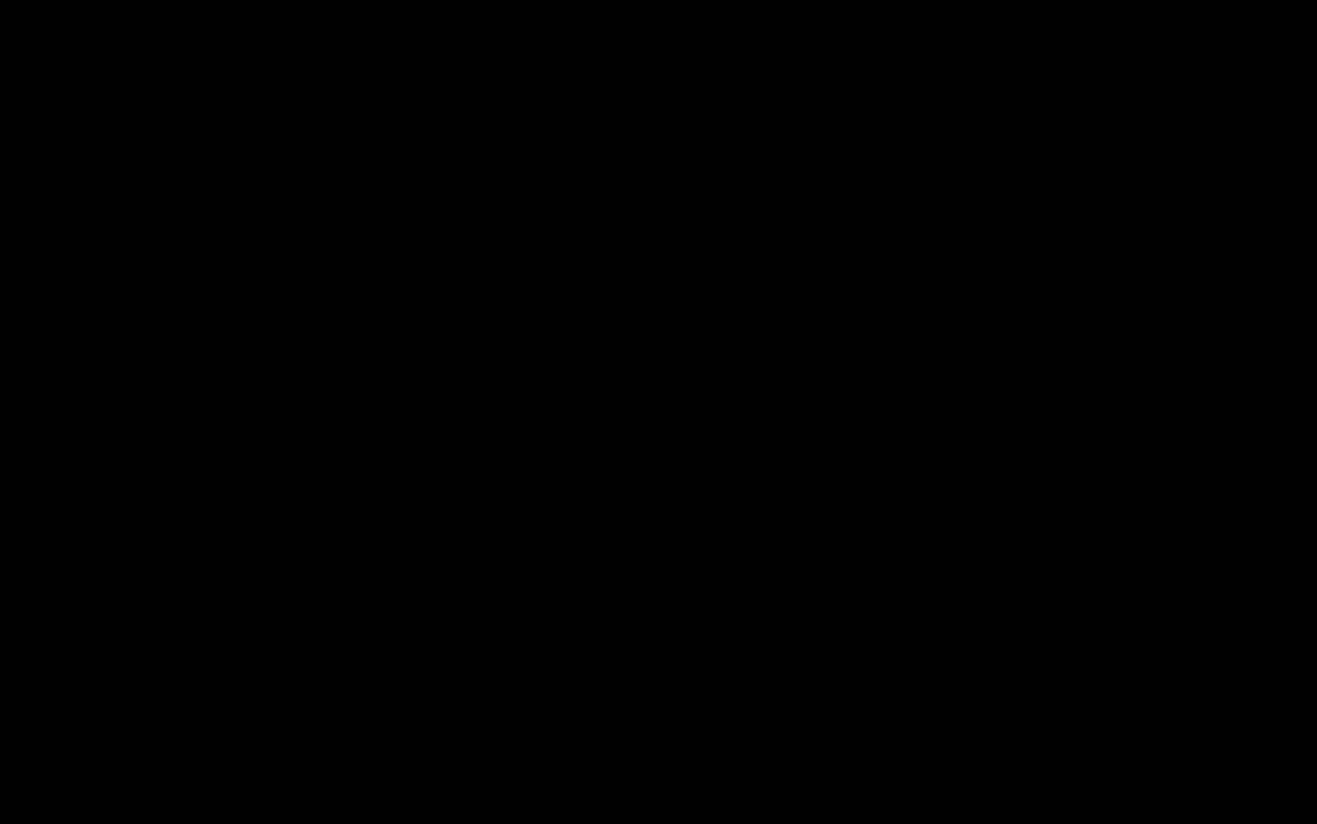 click at bounding box center (658, 412) 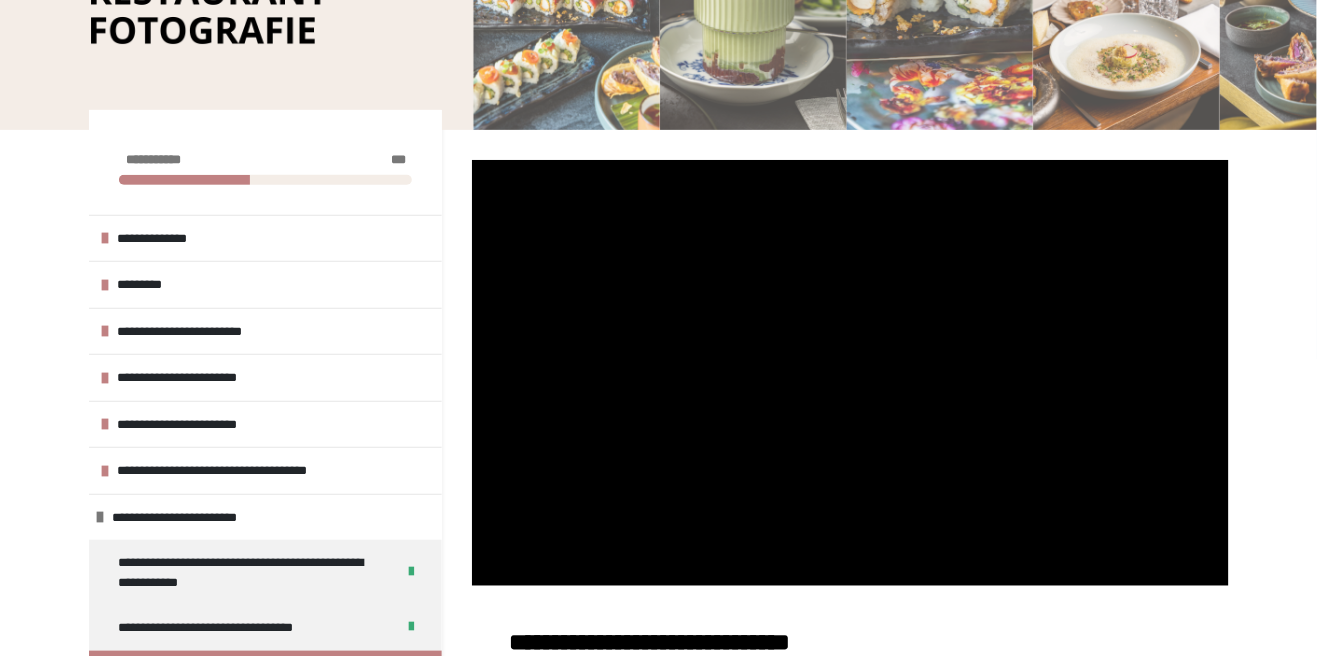 scroll, scrollTop: 177, scrollLeft: 0, axis: vertical 